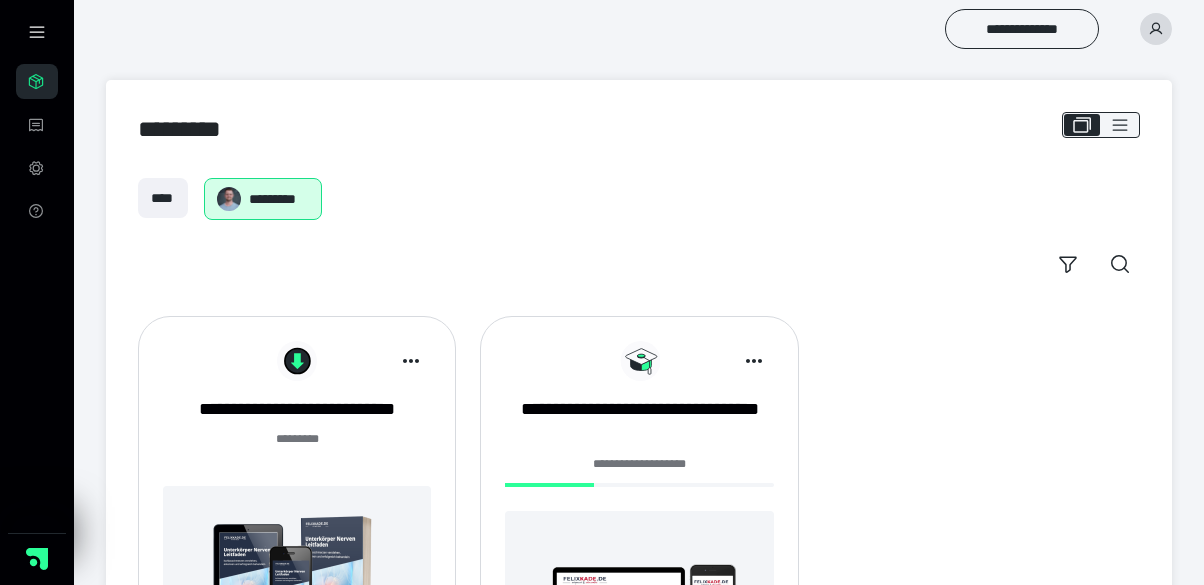 scroll, scrollTop: 0, scrollLeft: 0, axis: both 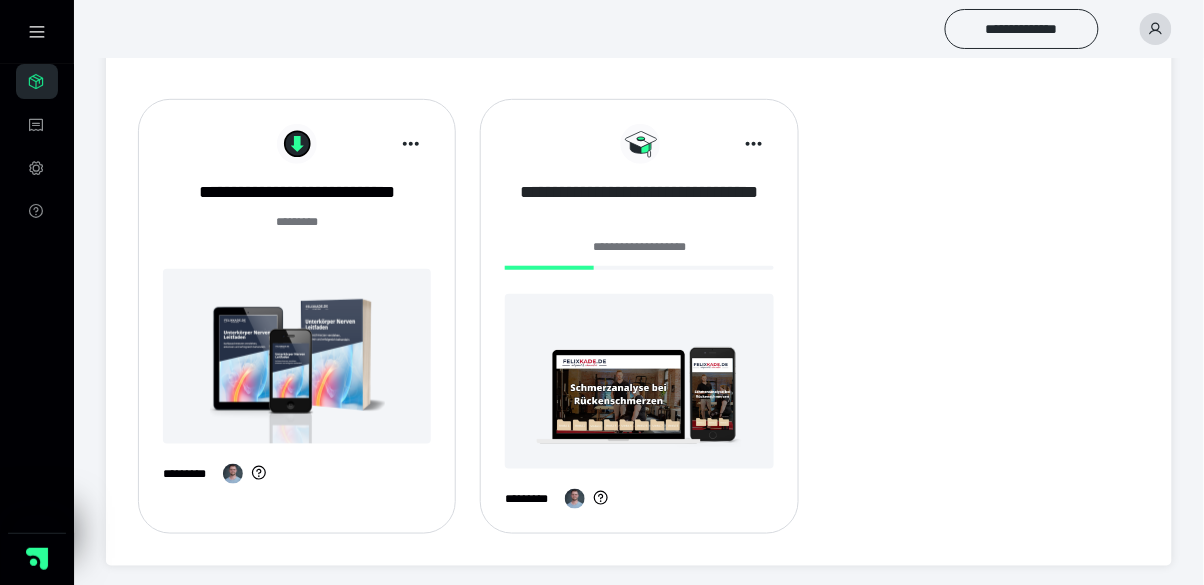 click on "**********" at bounding box center (639, 205) 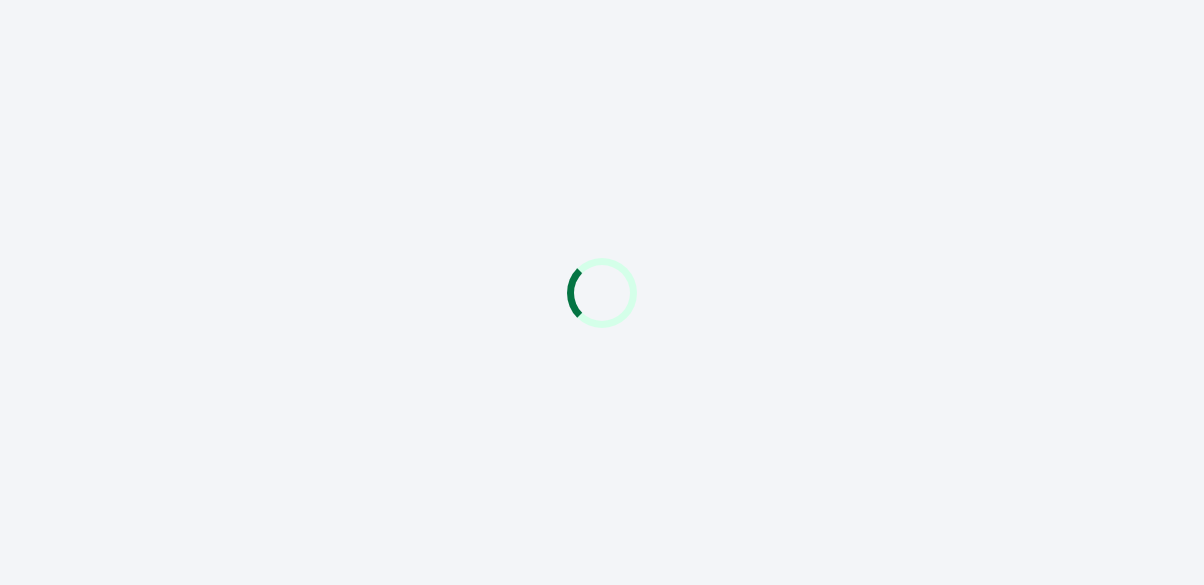 scroll, scrollTop: 0, scrollLeft: 0, axis: both 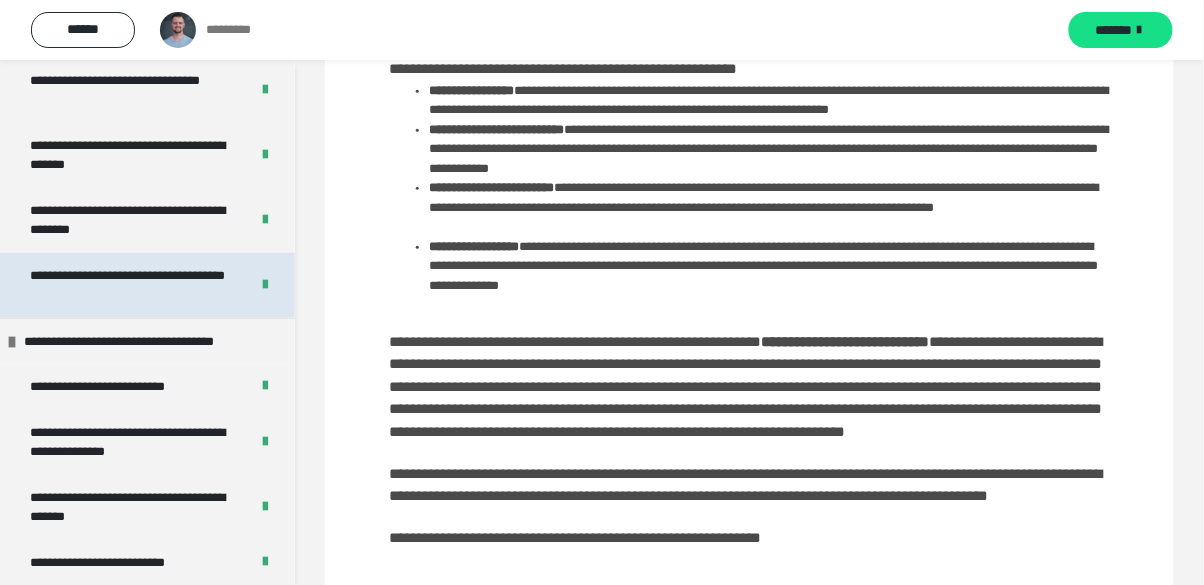 click on "**********" at bounding box center [131, 285] 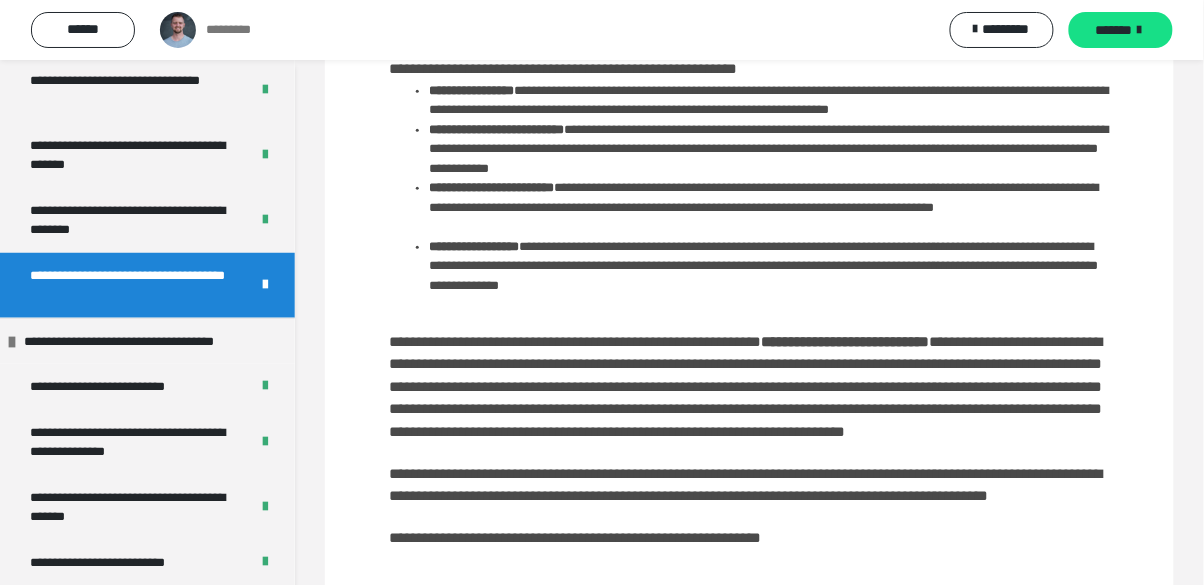 scroll, scrollTop: 156, scrollLeft: 0, axis: vertical 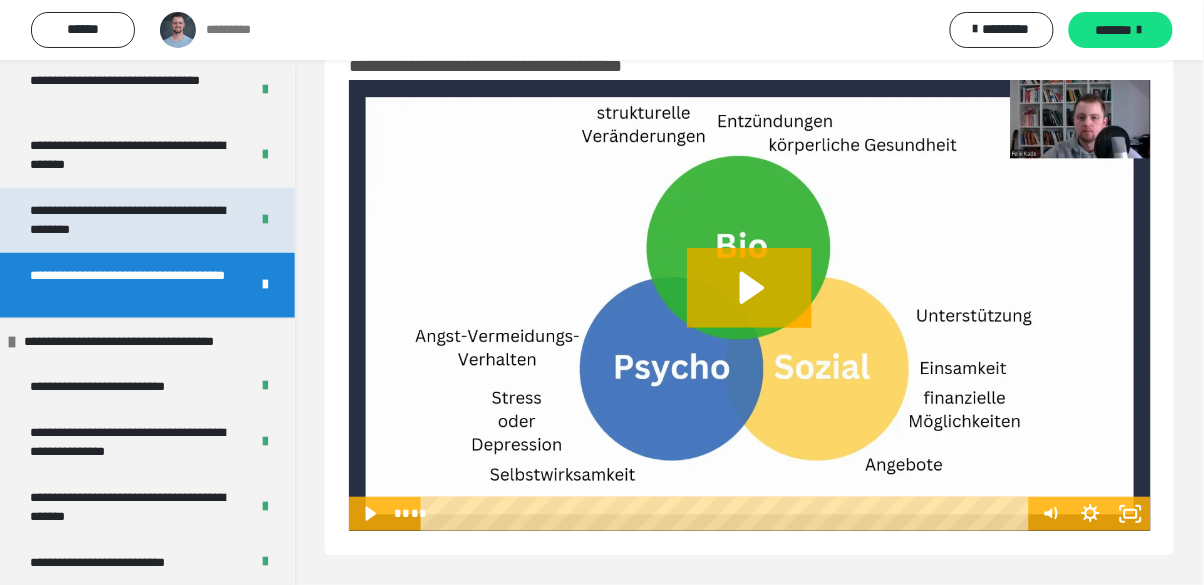 click on "**********" at bounding box center (131, 220) 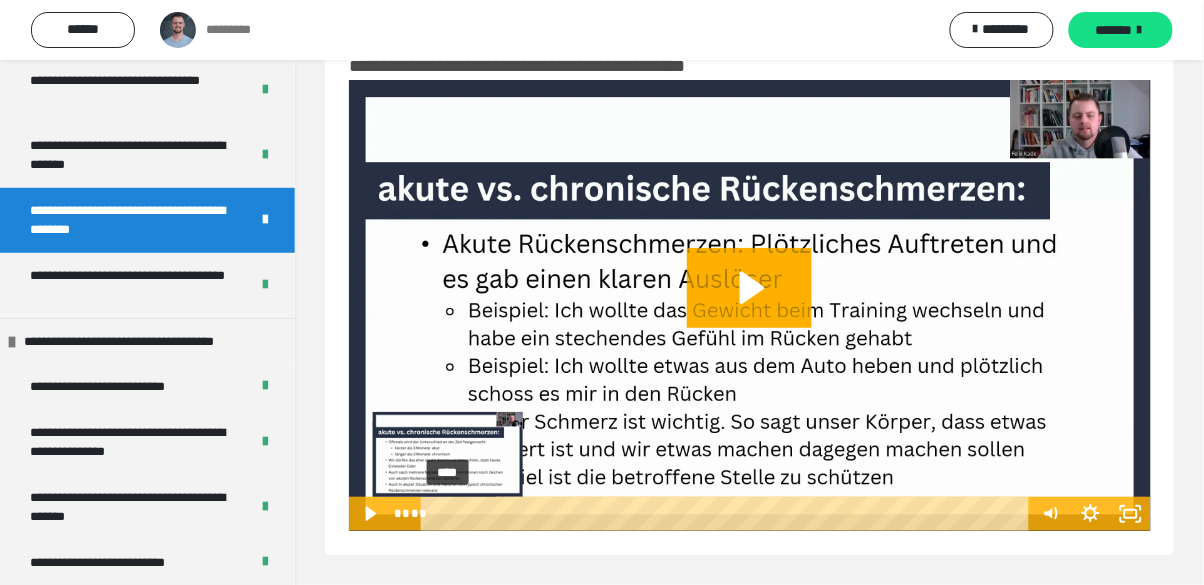 click on "****" at bounding box center (728, 514) 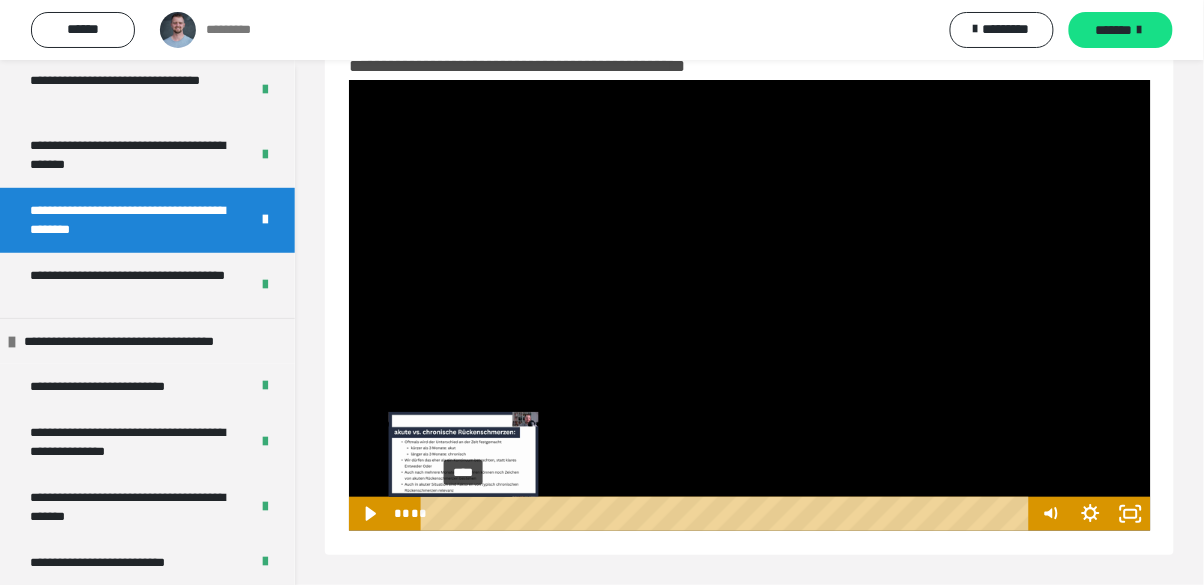 click on "****" at bounding box center (728, 514) 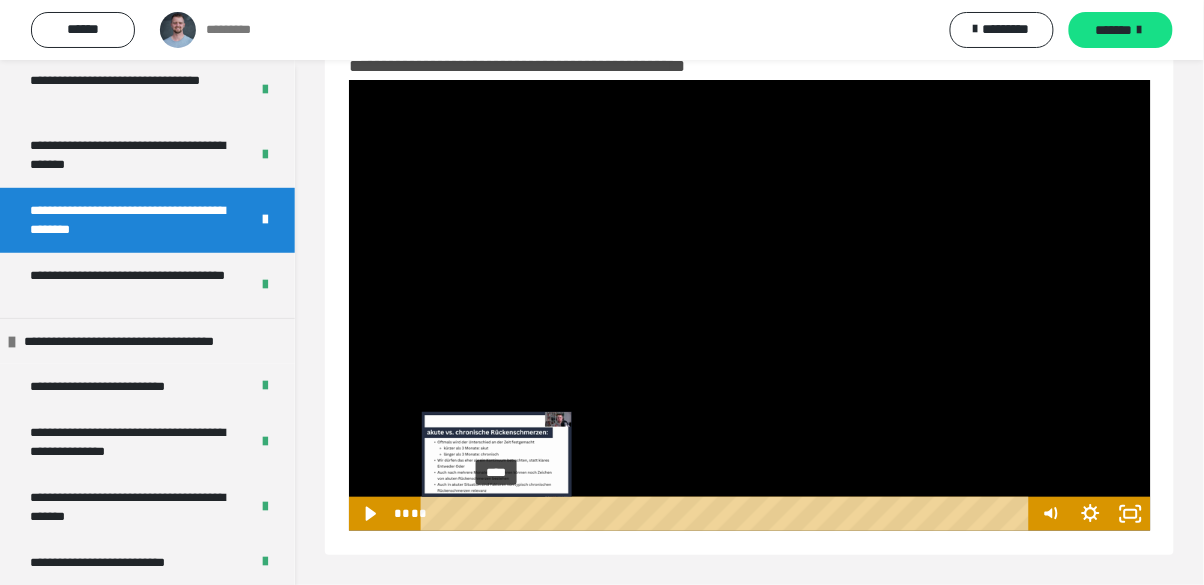 click on "****" at bounding box center (728, 514) 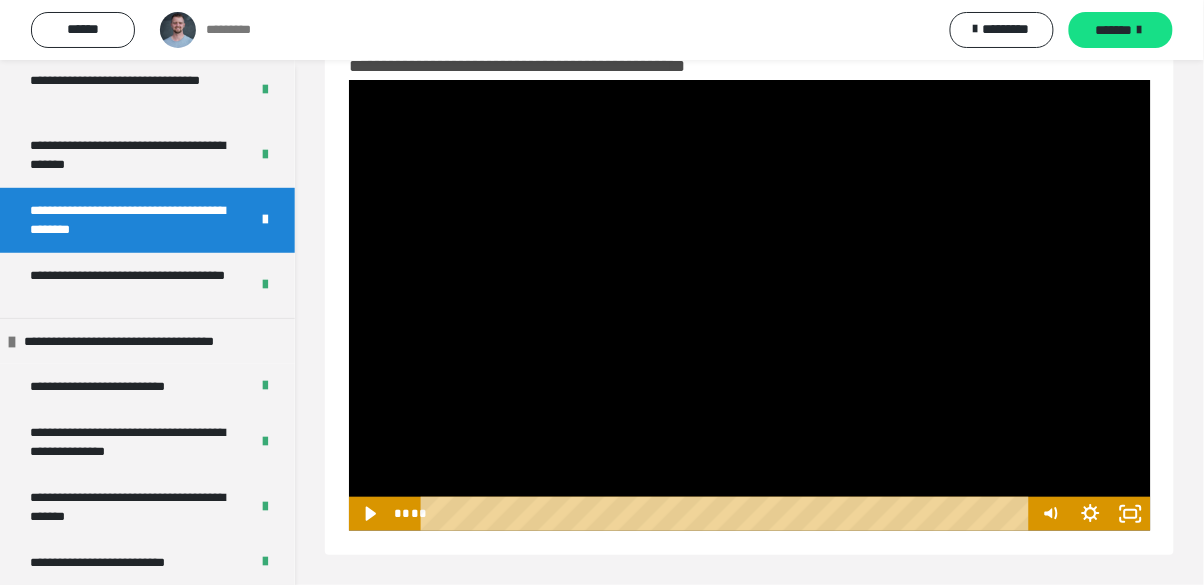 click 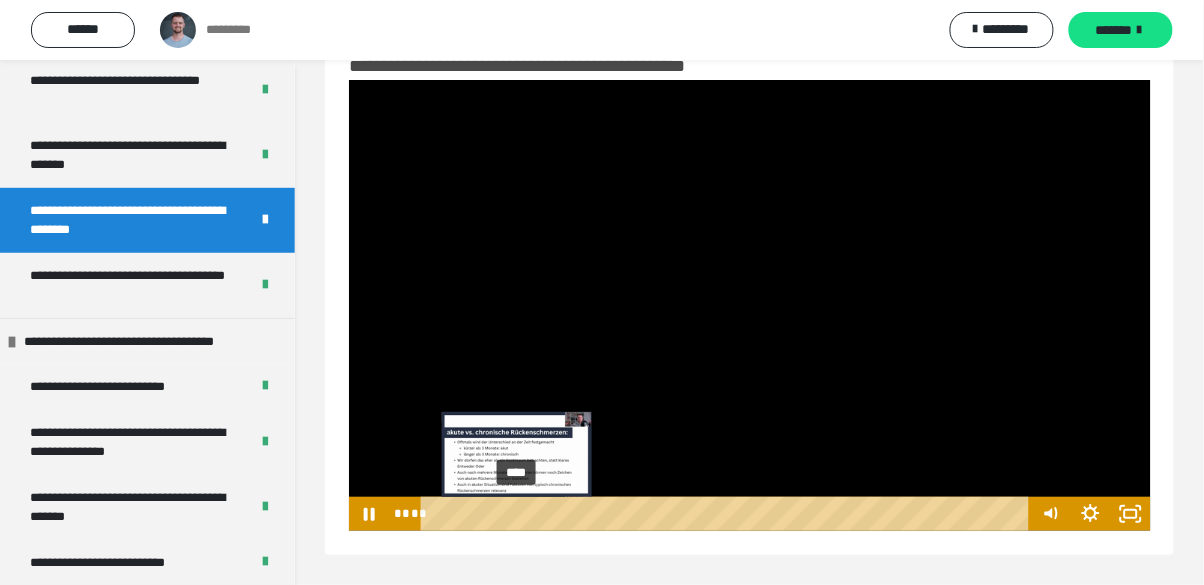click on "****" at bounding box center (728, 514) 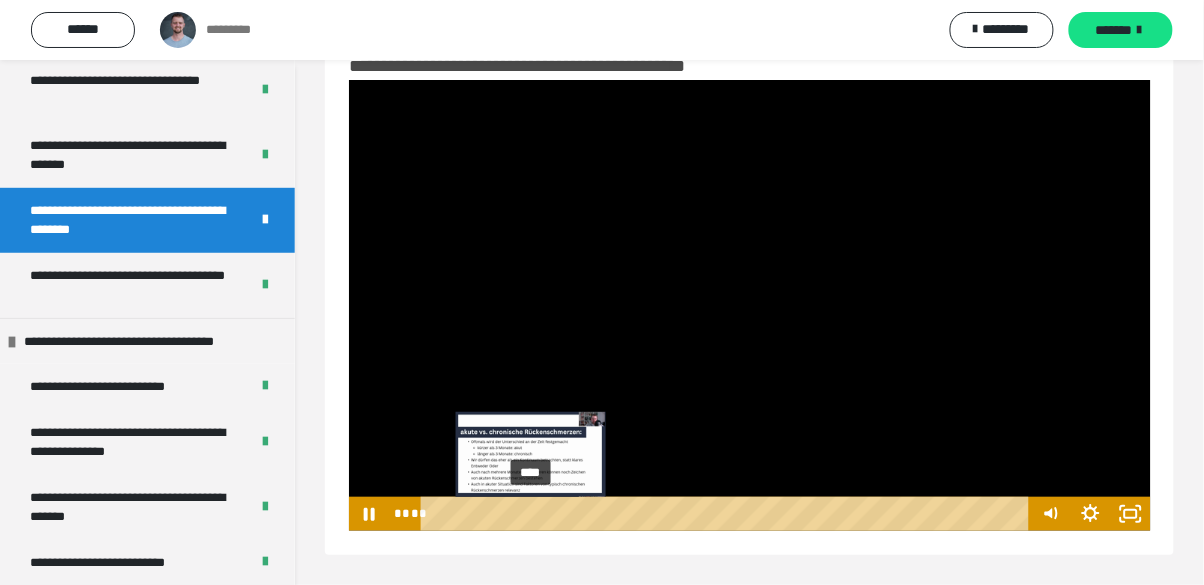 click on "****" at bounding box center [728, 514] 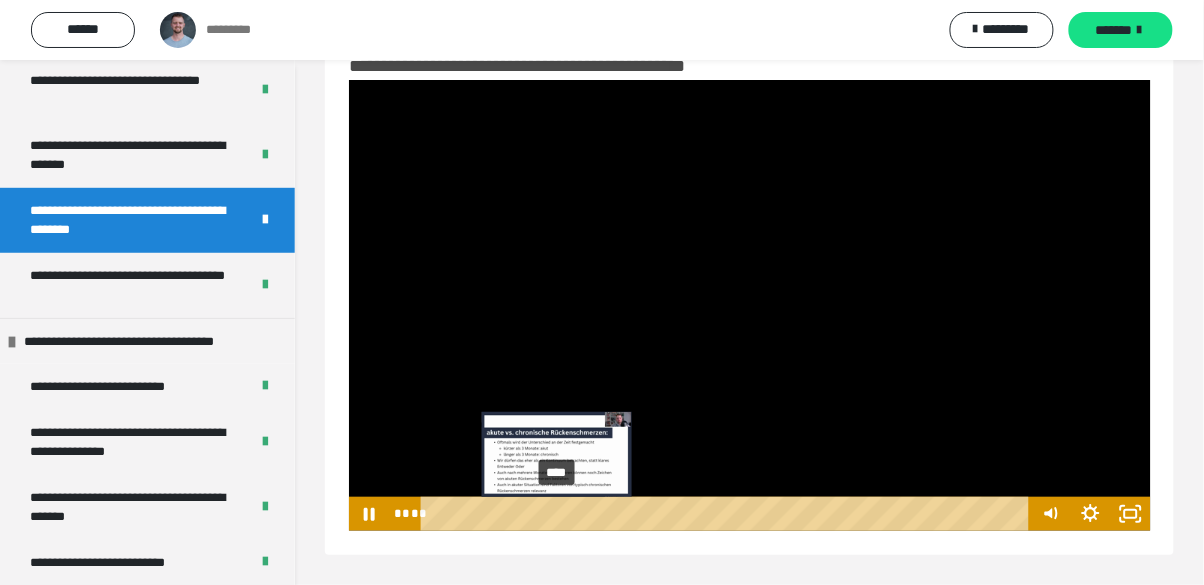 click on "****" at bounding box center (728, 514) 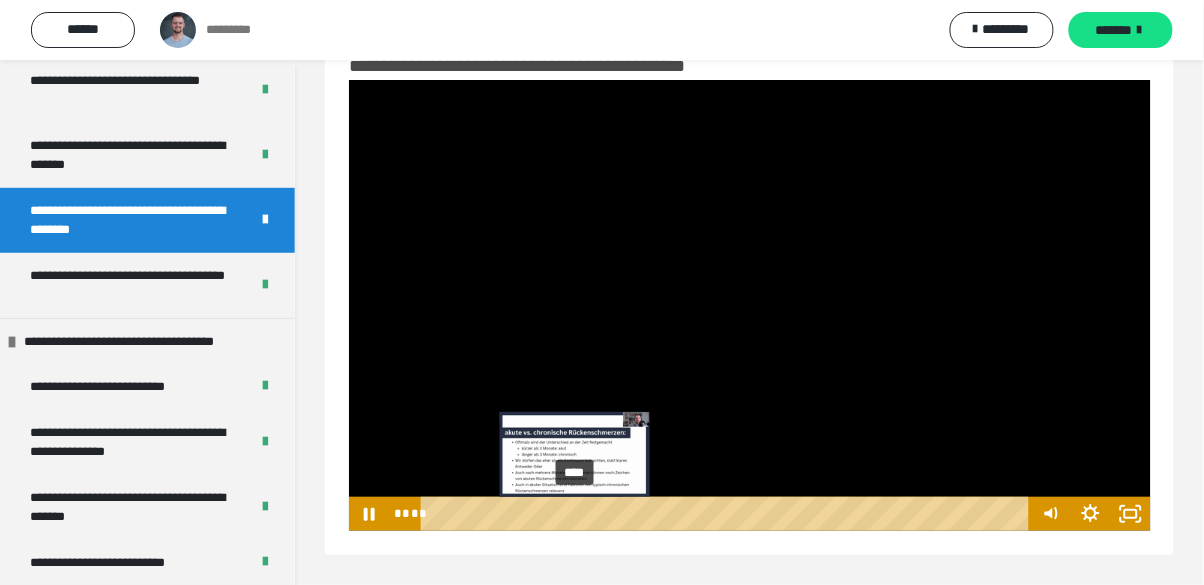 click on "****" at bounding box center (728, 514) 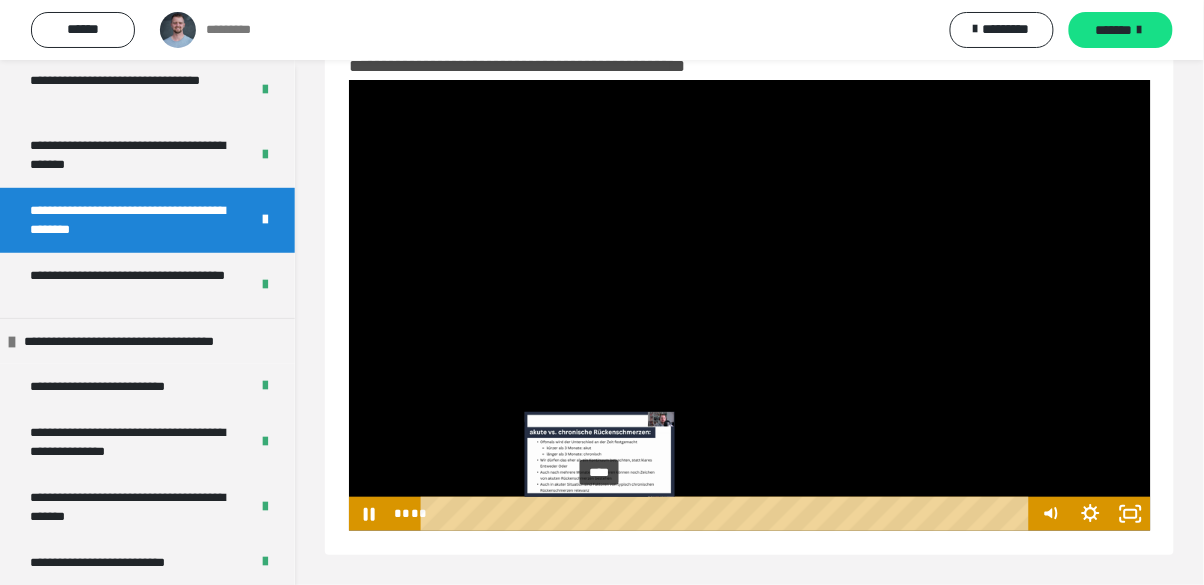 click on "****" at bounding box center (728, 514) 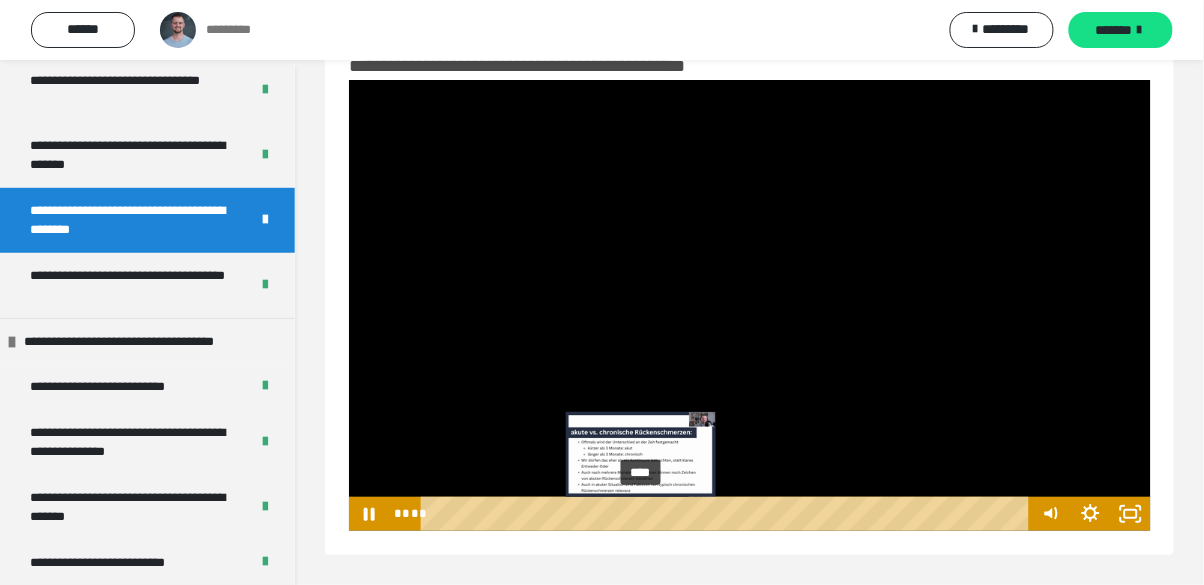 click on "****" at bounding box center (728, 514) 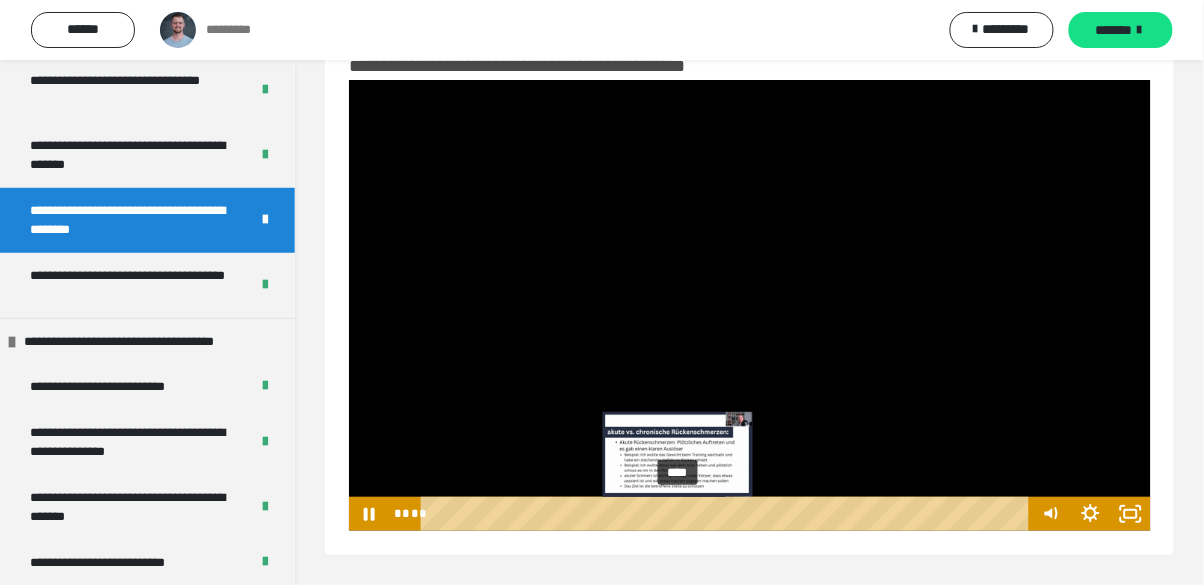 click on "****" at bounding box center (728, 514) 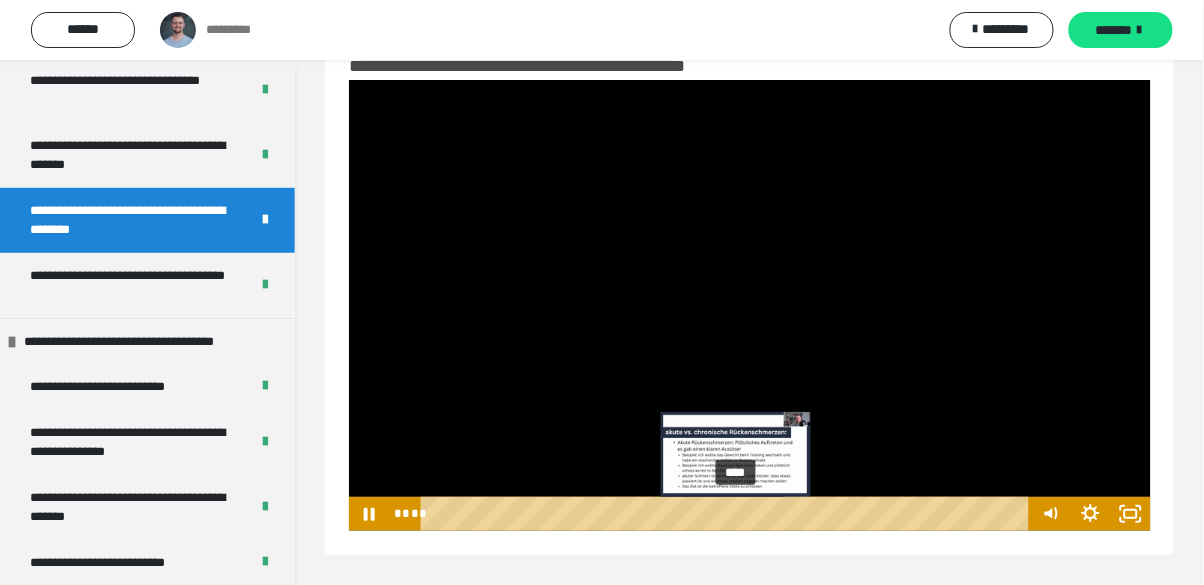 click on "****" at bounding box center [728, 514] 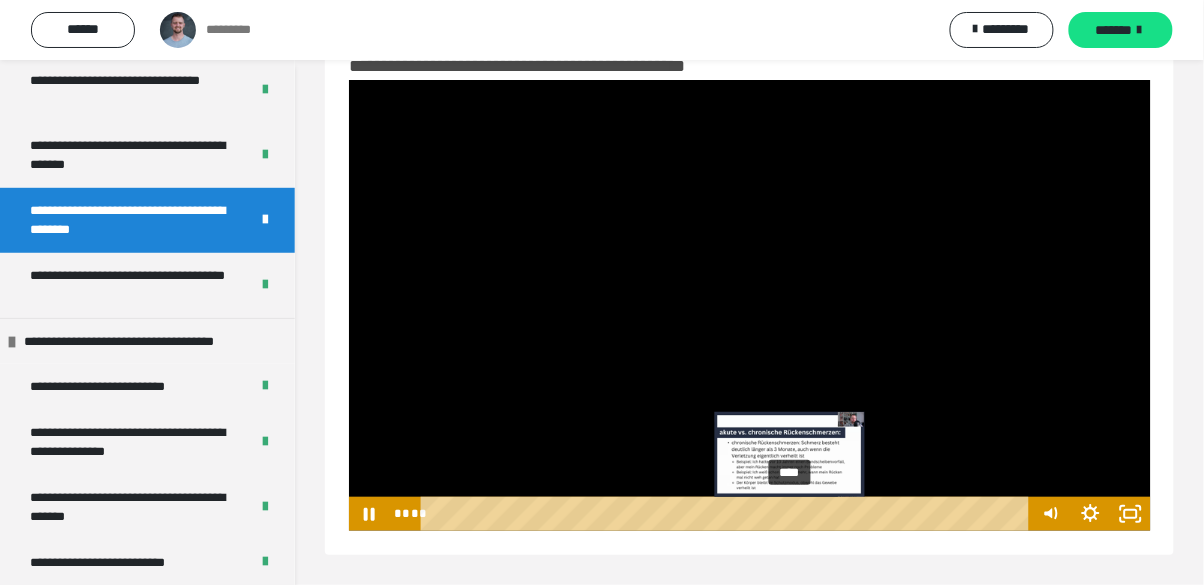 click on "****" at bounding box center (728, 514) 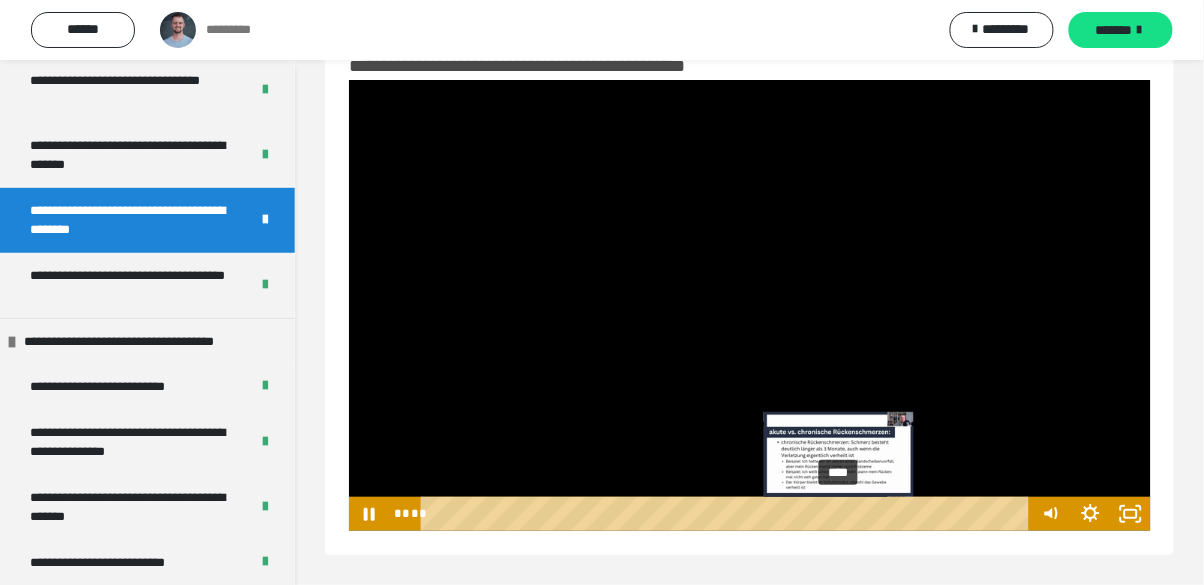 click on "****" at bounding box center (728, 514) 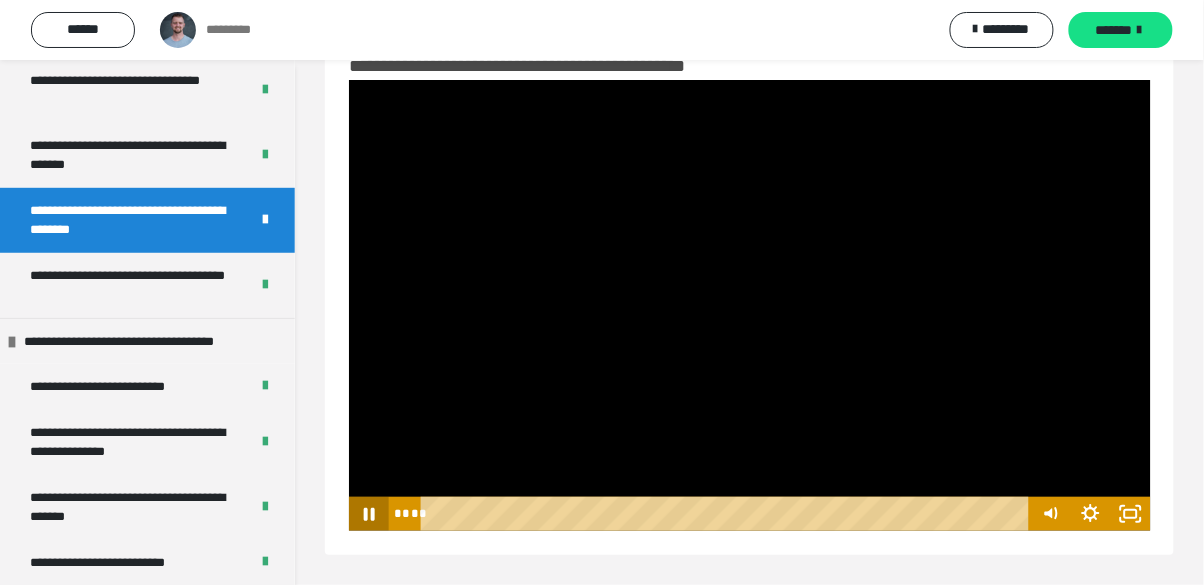click 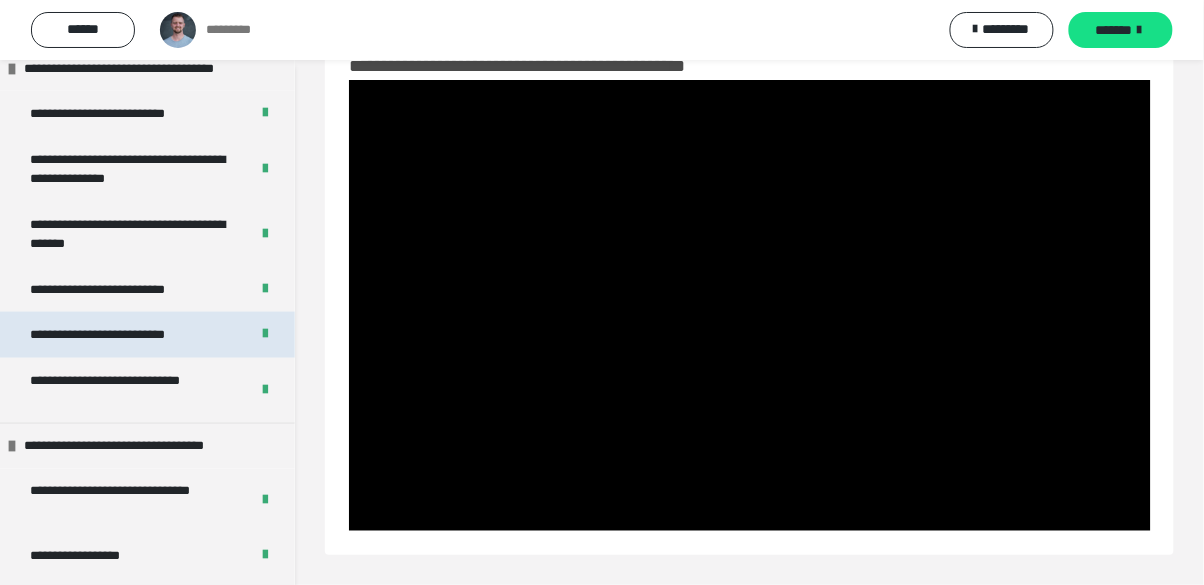 scroll, scrollTop: 780, scrollLeft: 0, axis: vertical 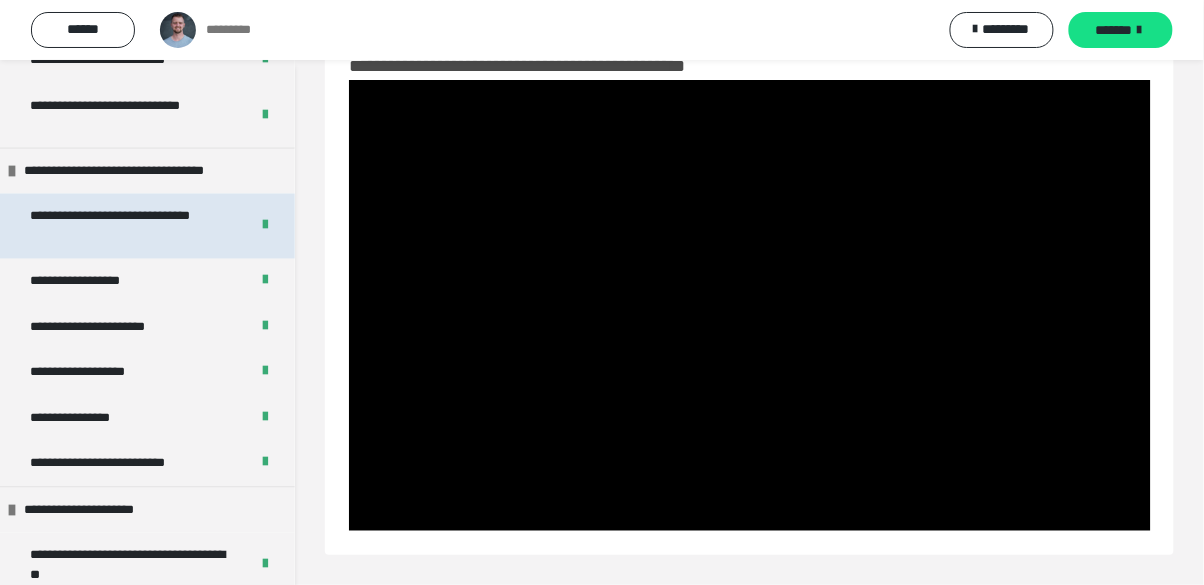 click on "**********" at bounding box center [131, 226] 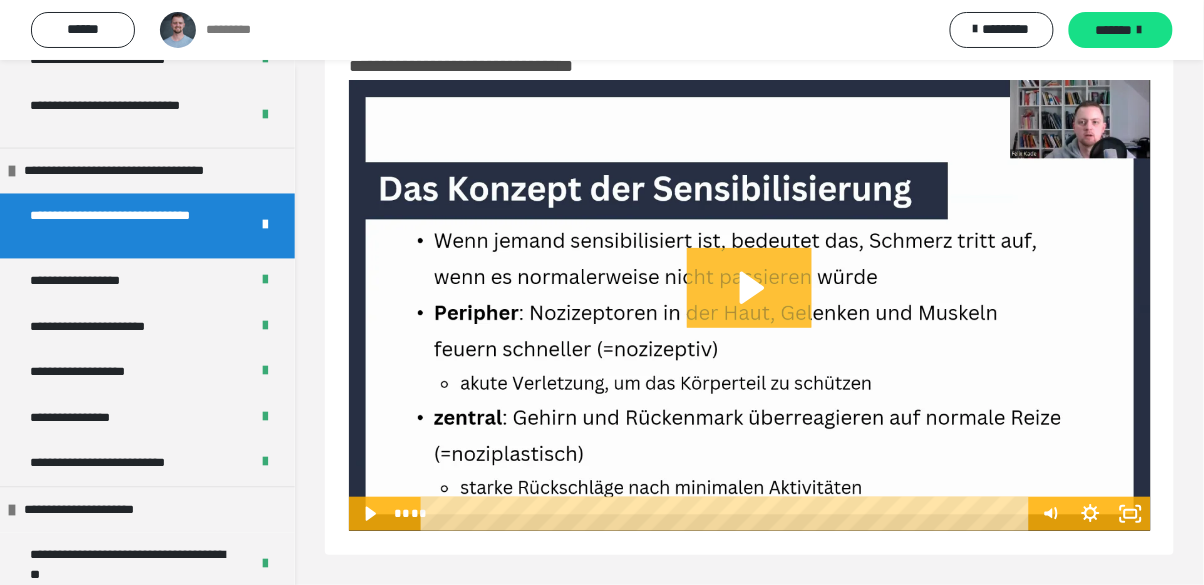 click 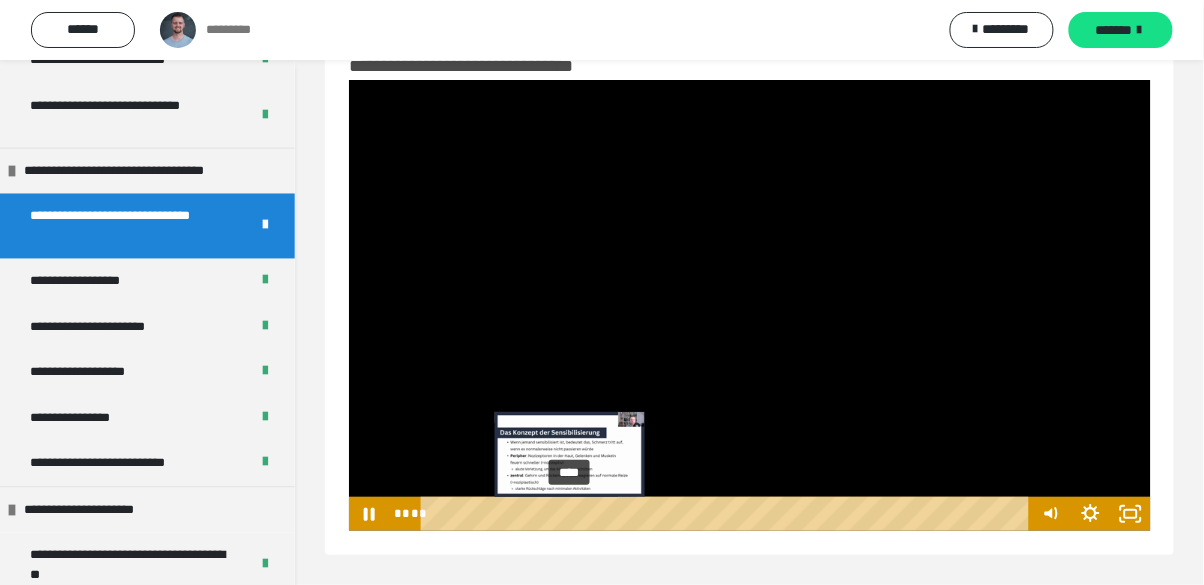 click on "****" at bounding box center (728, 514) 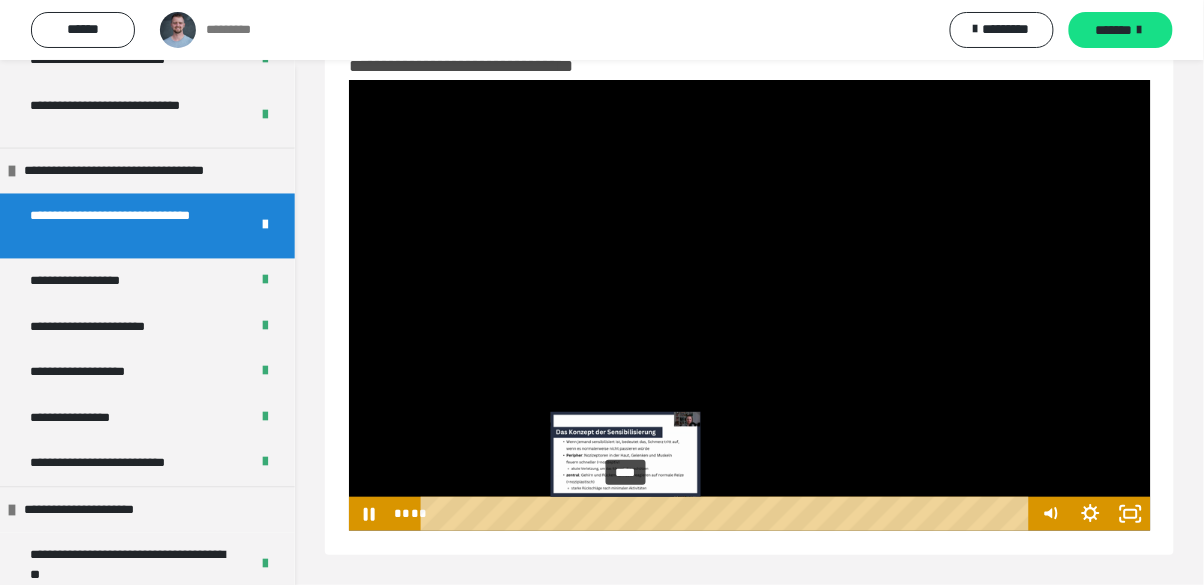 click on "****" at bounding box center [728, 514] 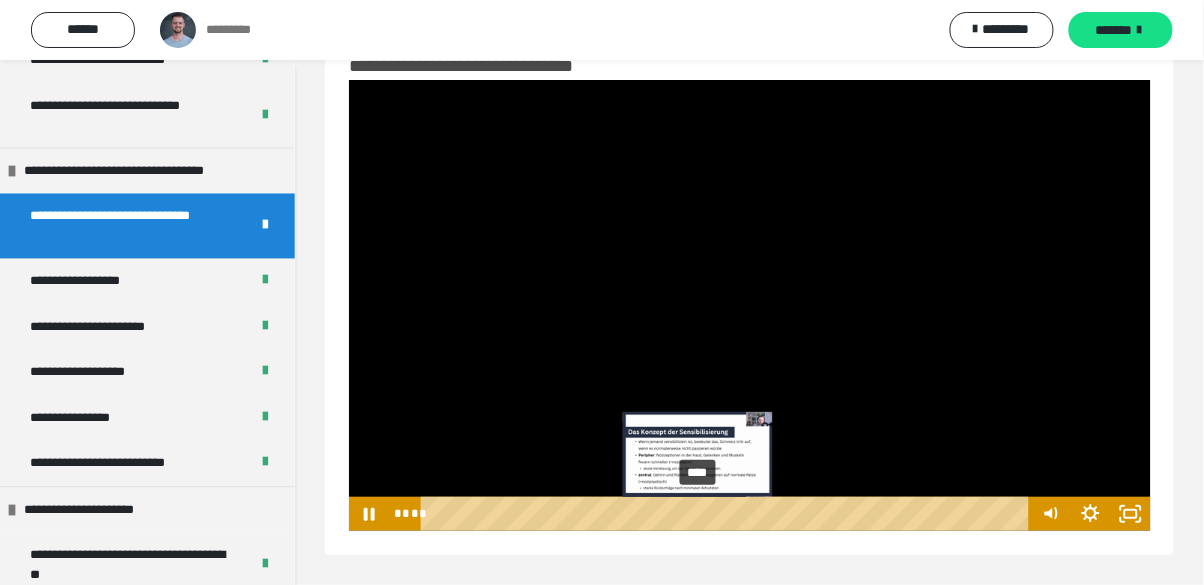 click on "****" at bounding box center [728, 514] 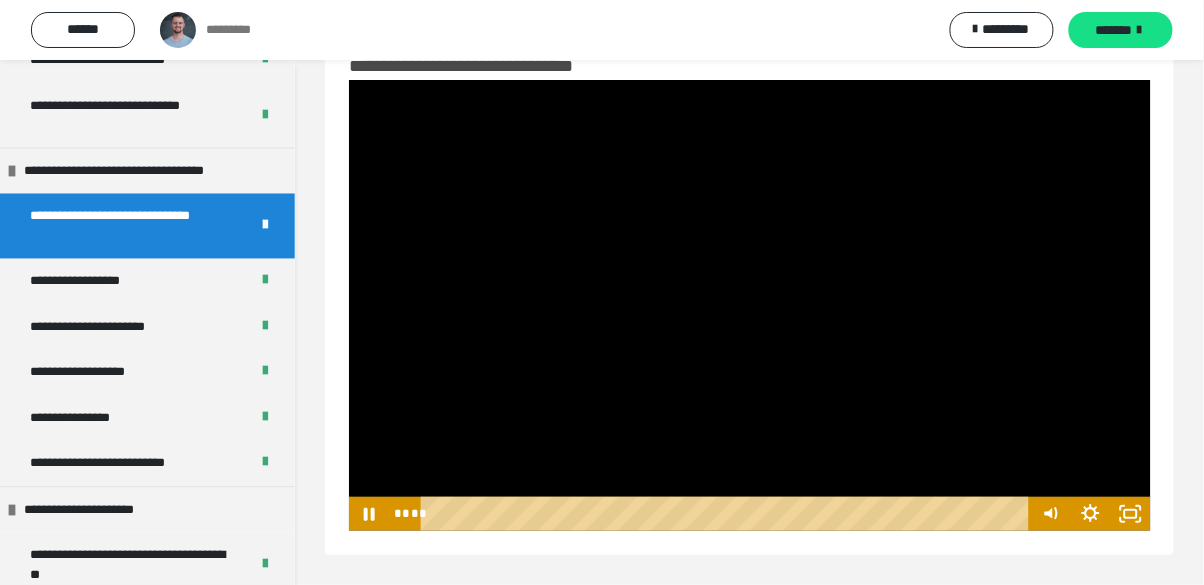 click at bounding box center [750, 305] 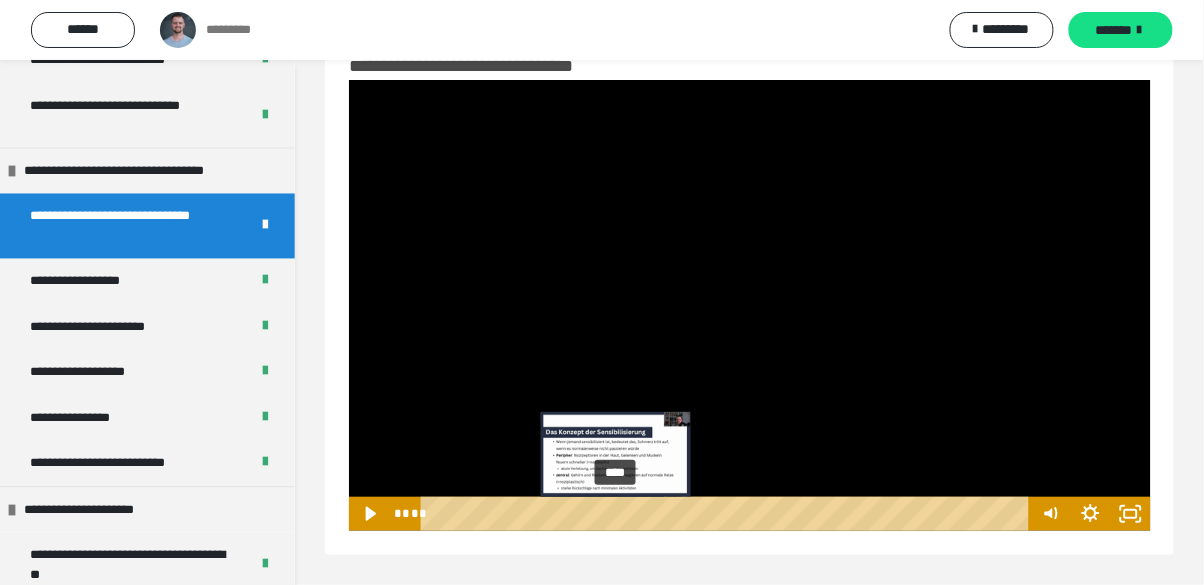 click on "****" at bounding box center (728, 514) 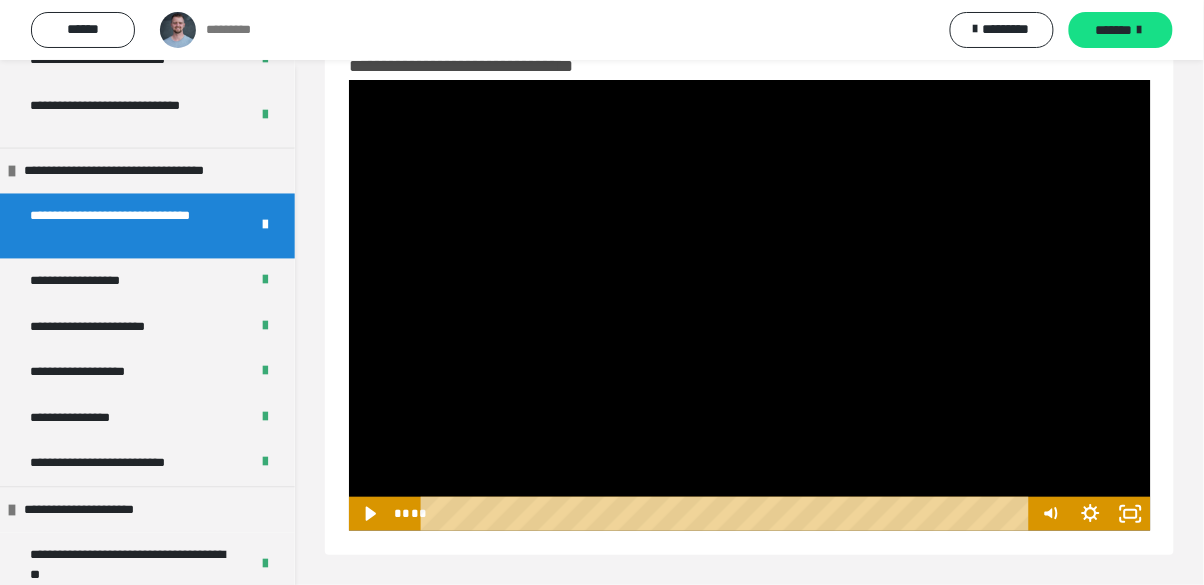 click at bounding box center [750, 305] 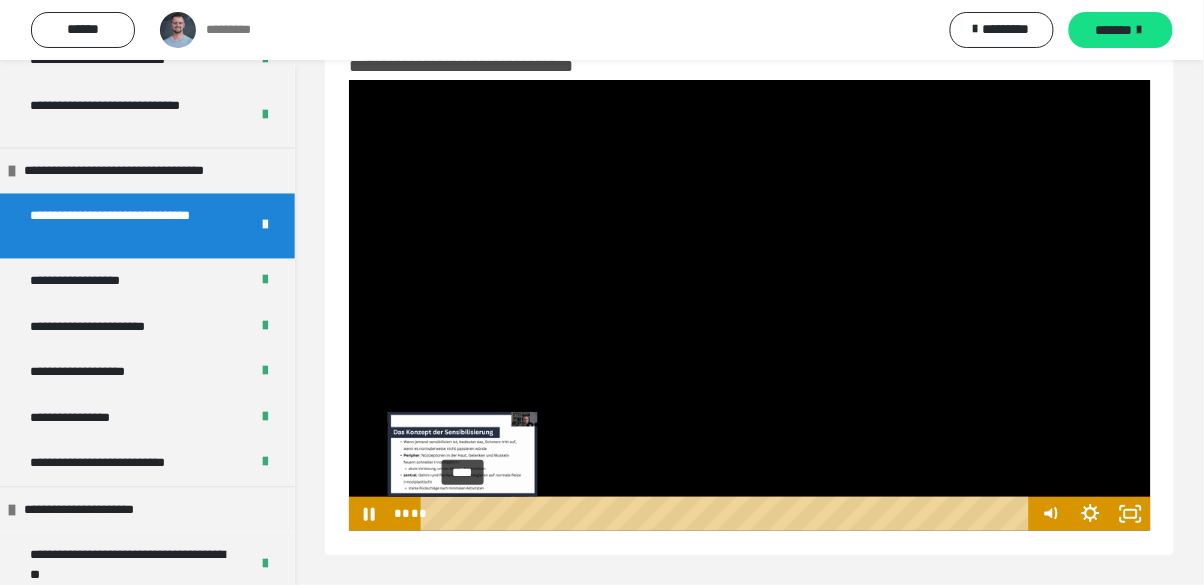 click on "****" at bounding box center [728, 514] 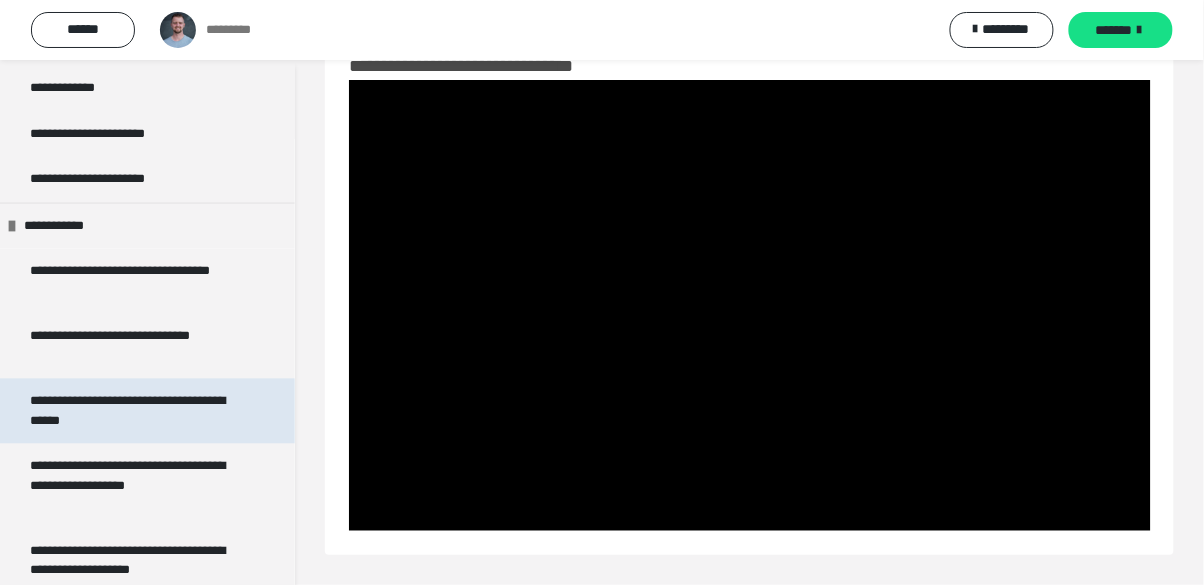 scroll, scrollTop: 4255, scrollLeft: 0, axis: vertical 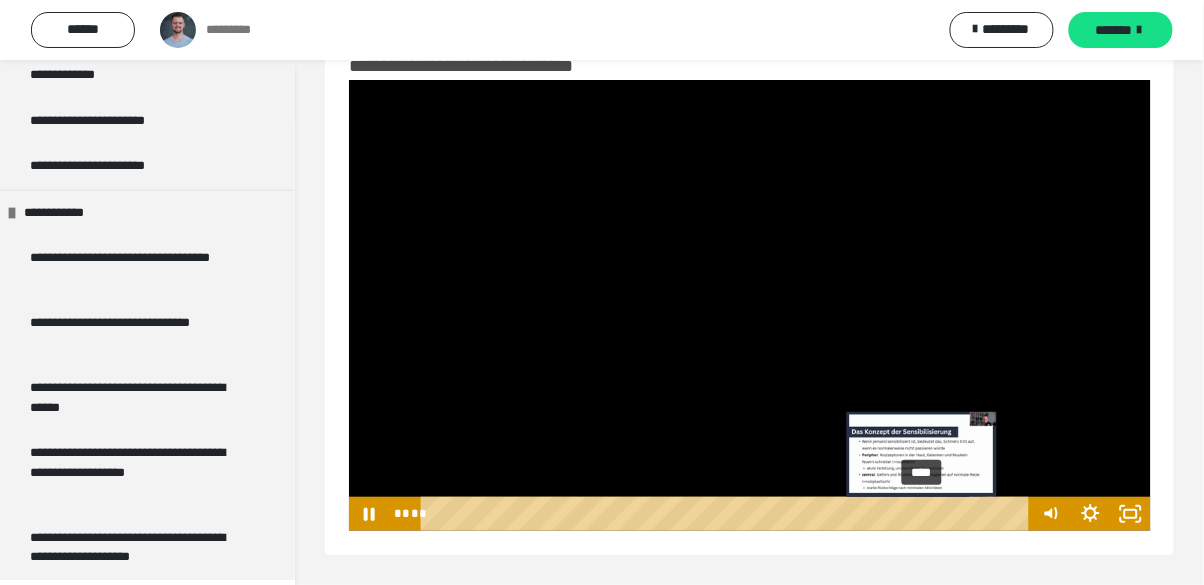 click on "****" at bounding box center [728, 514] 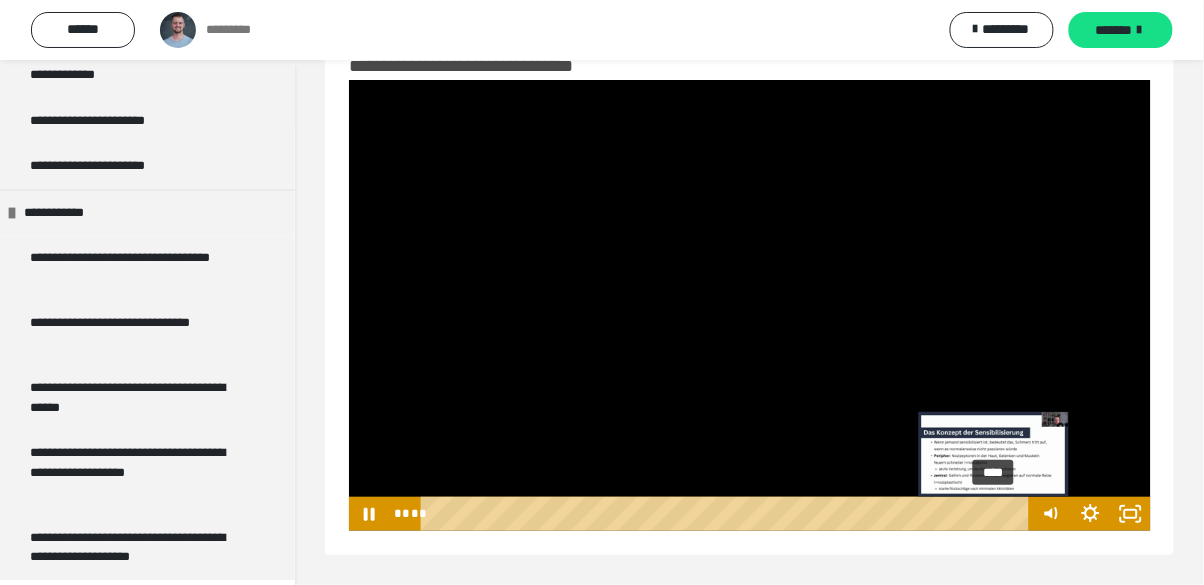 click on "****" at bounding box center (728, 514) 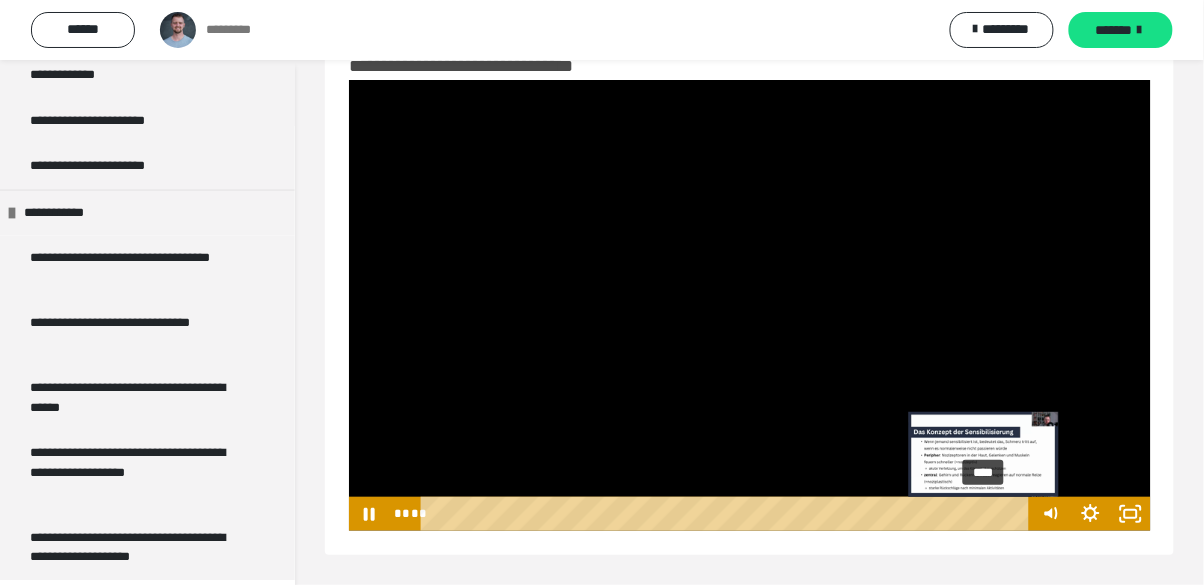 click on "****" at bounding box center [728, 514] 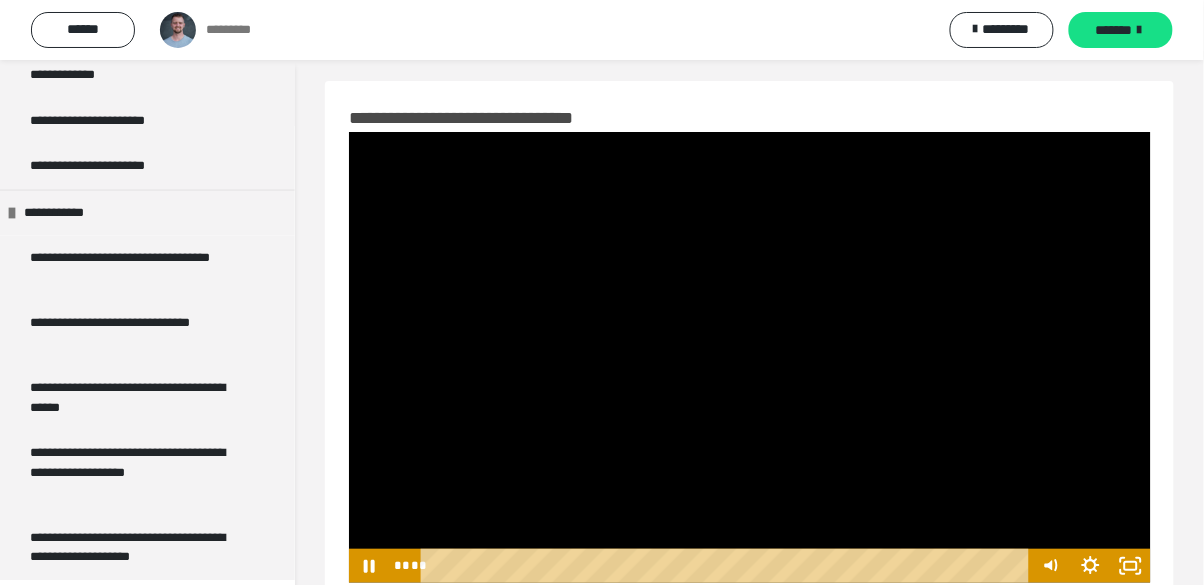 scroll, scrollTop: 0, scrollLeft: 0, axis: both 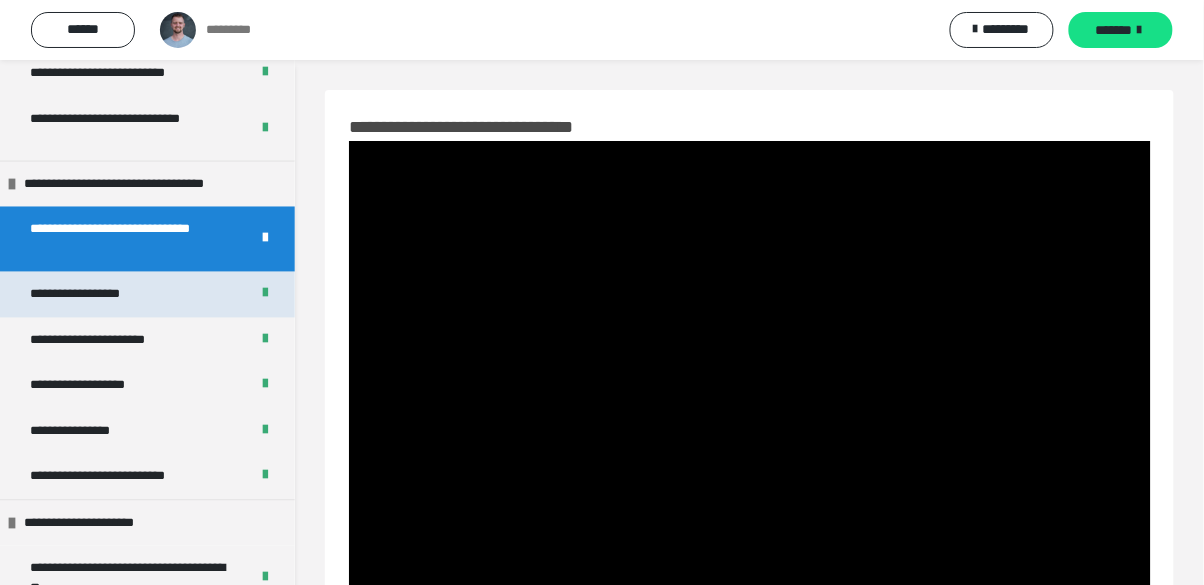 click on "**********" at bounding box center (92, 295) 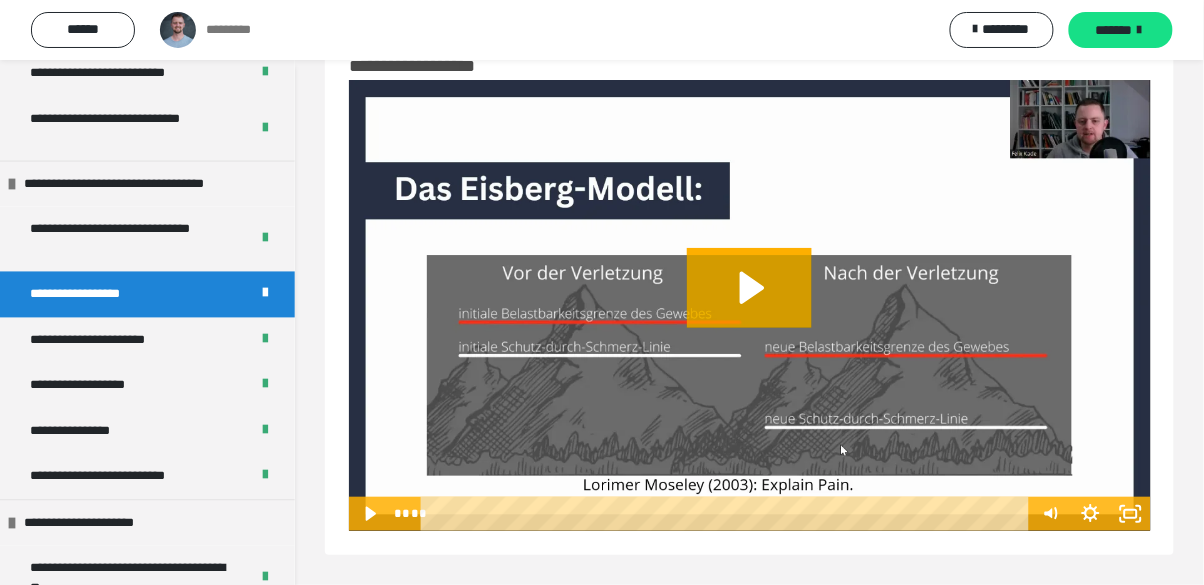 scroll, scrollTop: 64, scrollLeft: 0, axis: vertical 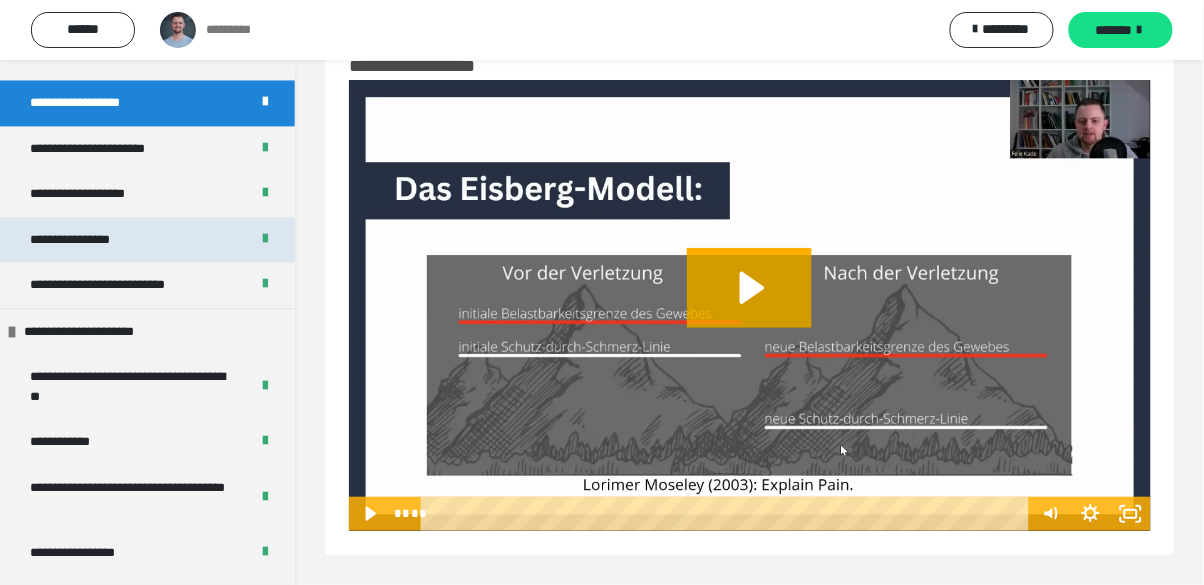 click on "**********" at bounding box center (147, 240) 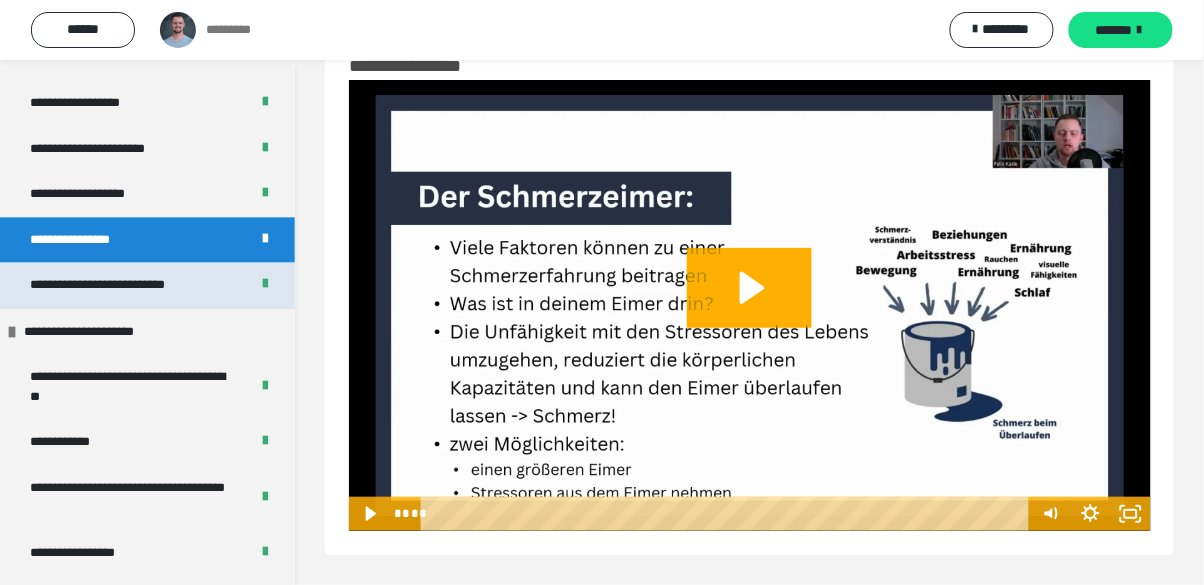click on "**********" at bounding box center (124, 285) 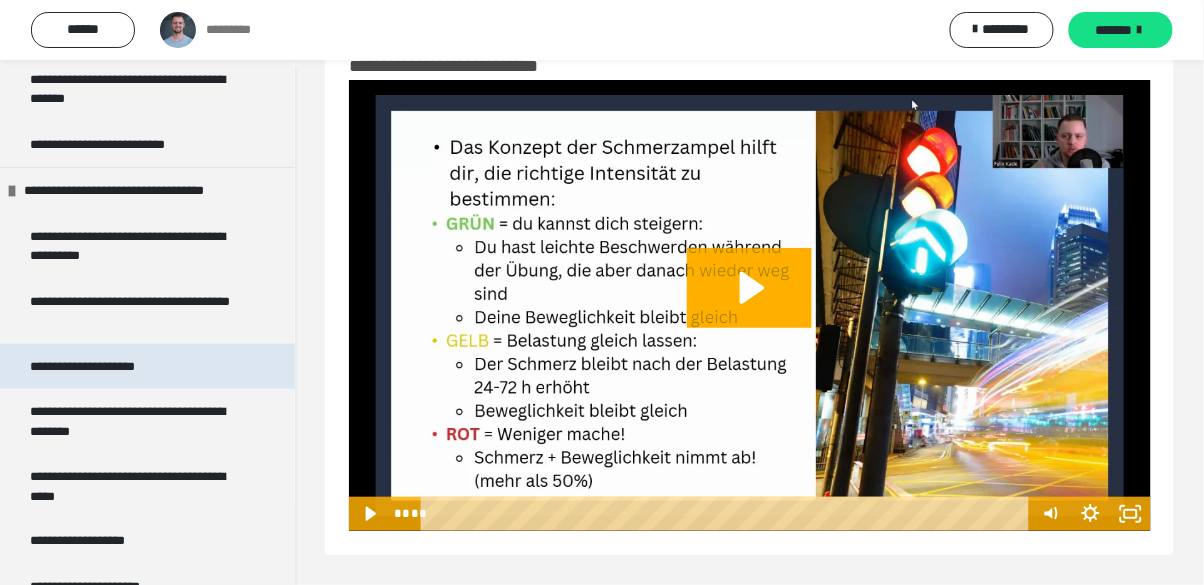 scroll, scrollTop: 2239, scrollLeft: 0, axis: vertical 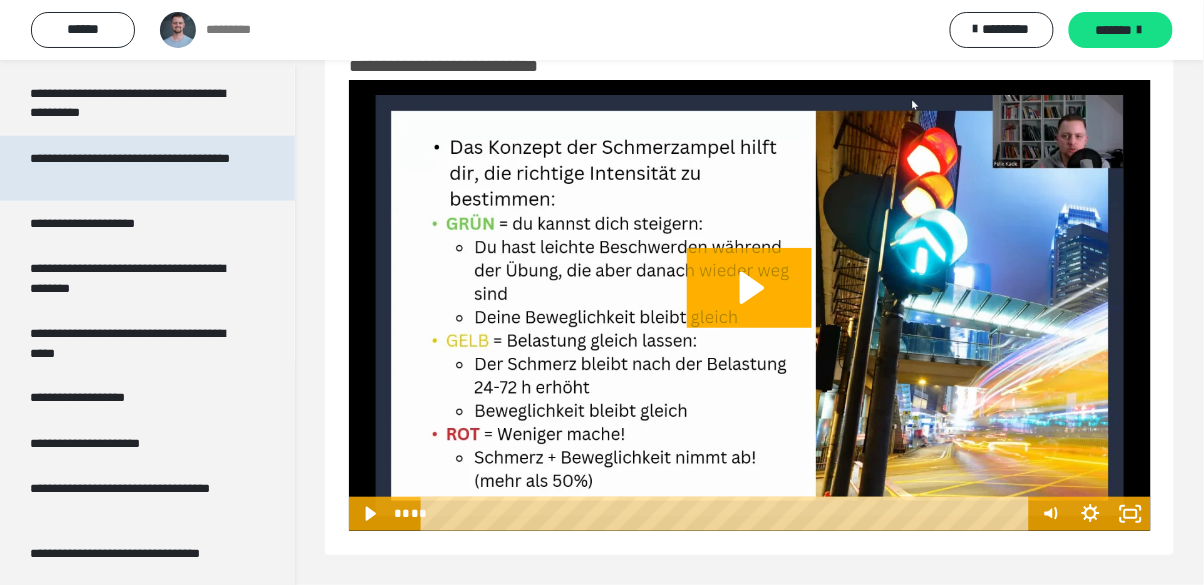 click on "**********" at bounding box center [139, 168] 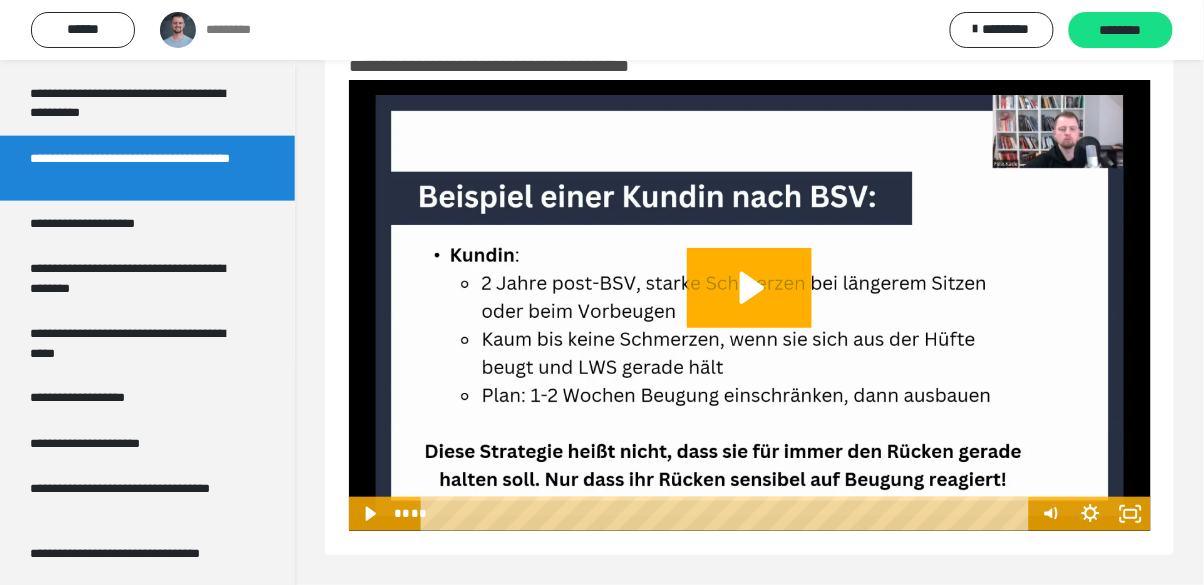 click at bounding box center (750, 305) 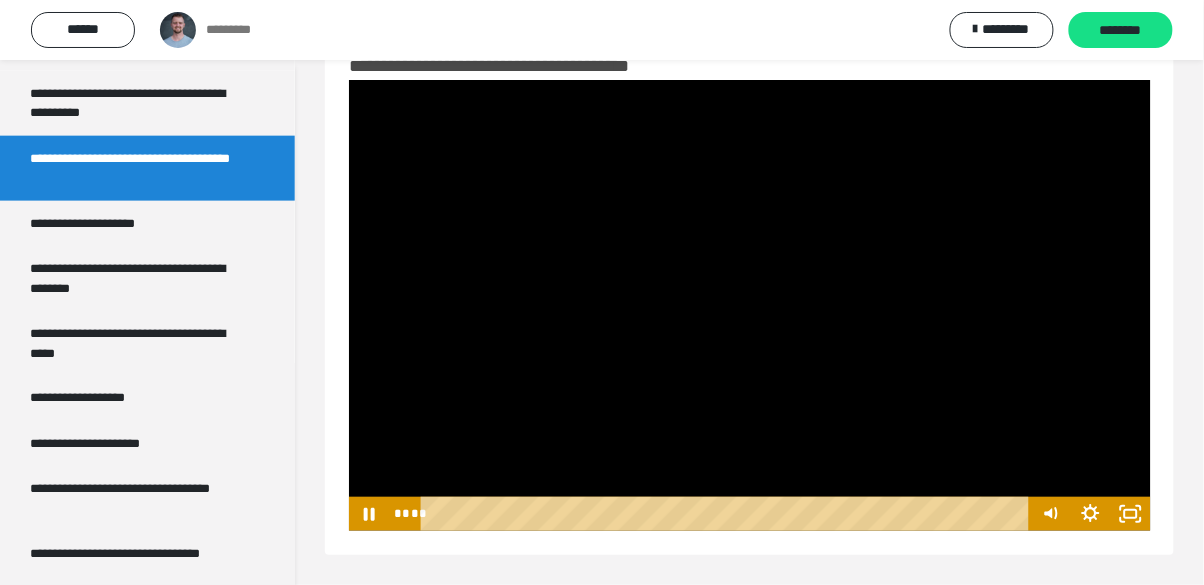 click at bounding box center [750, 305] 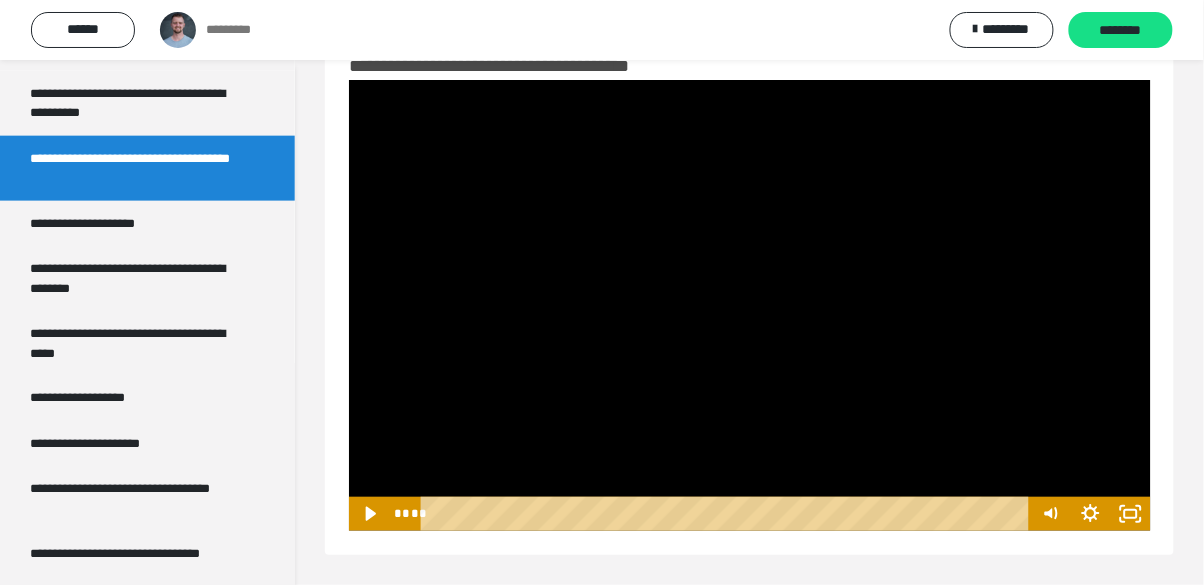 click at bounding box center [750, 305] 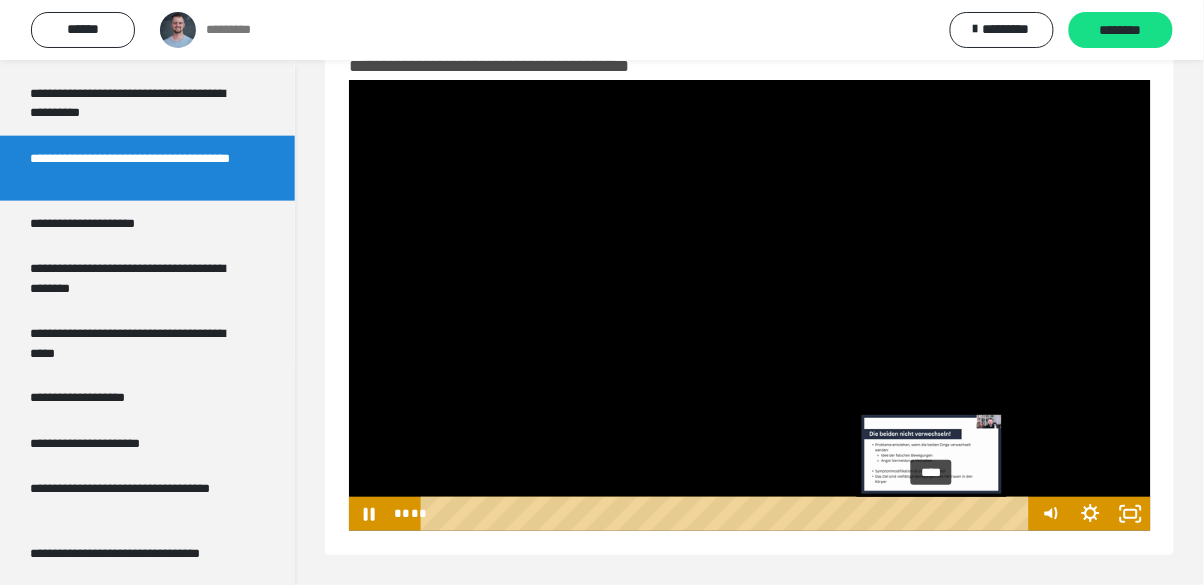 click on "****" at bounding box center (728, 514) 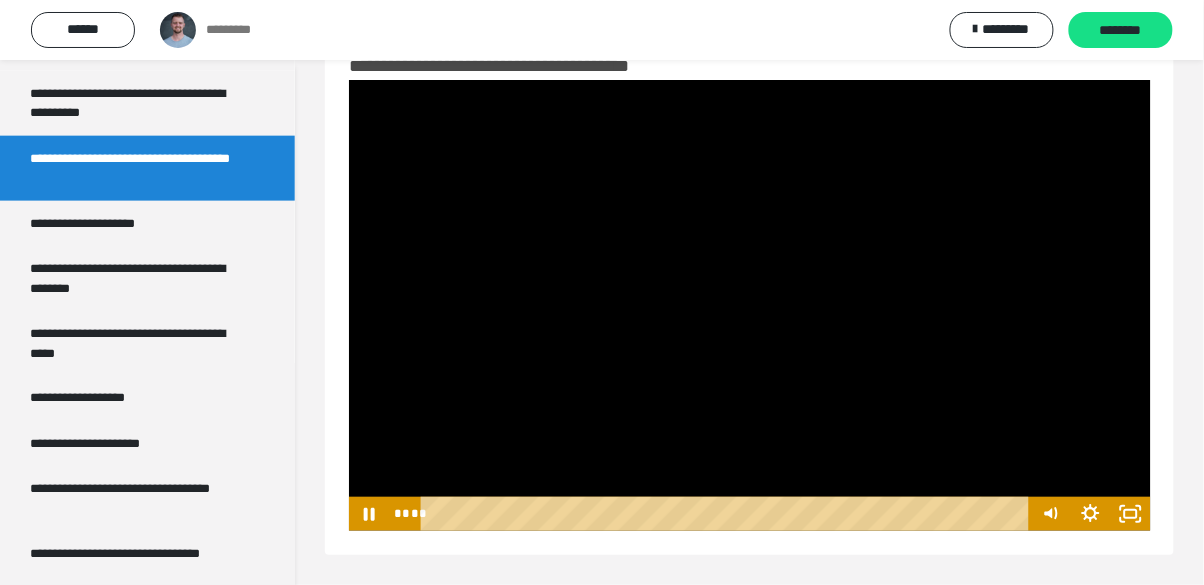 click at bounding box center [750, 305] 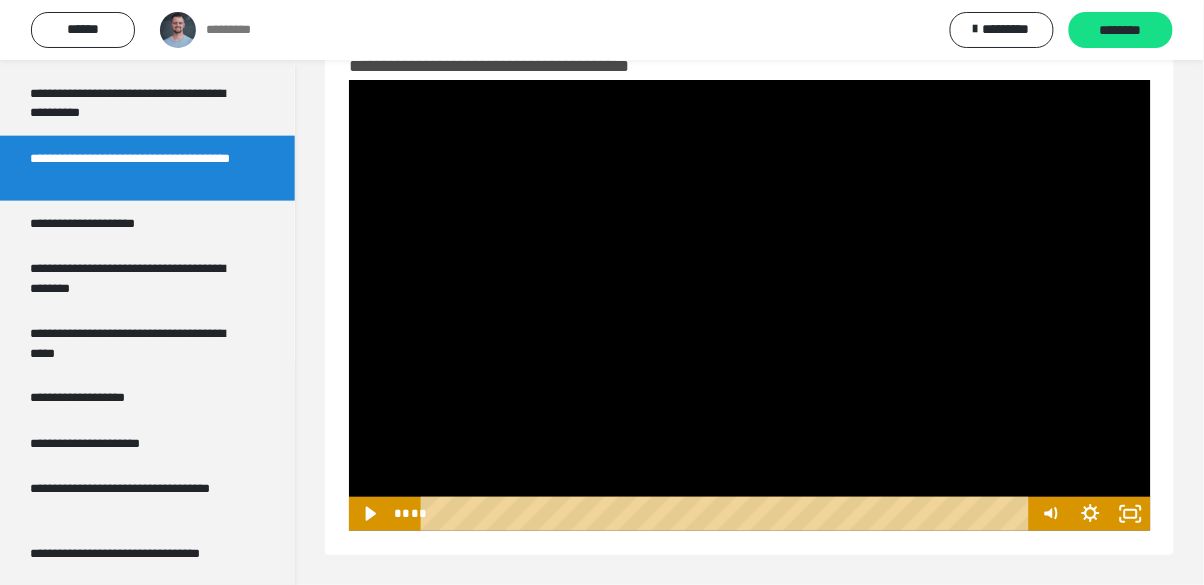 click at bounding box center (750, 305) 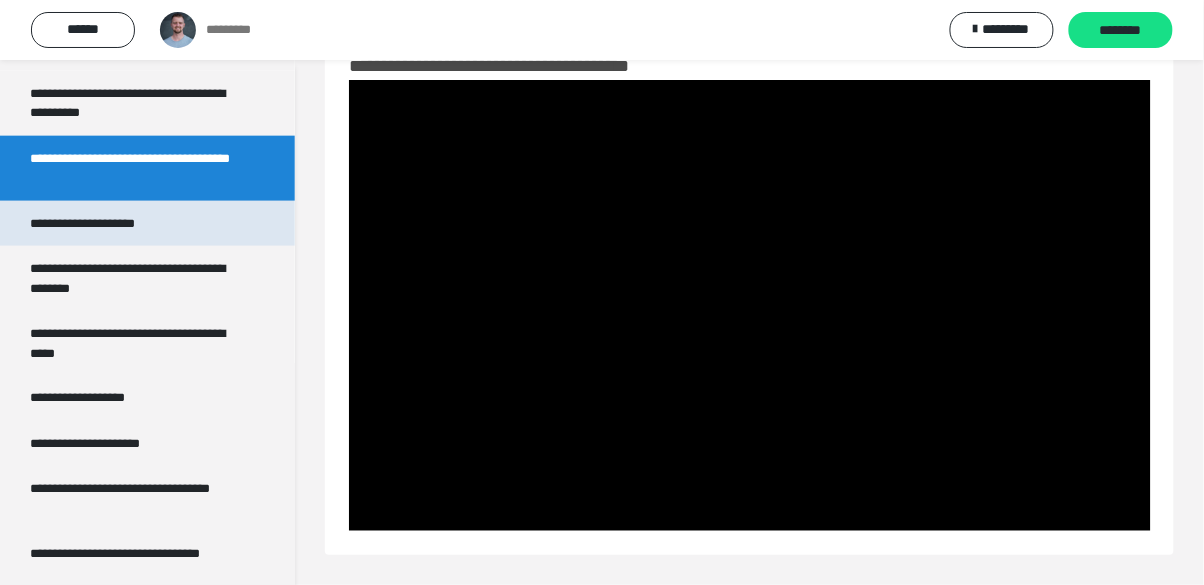 click on "**********" at bounding box center (109, 224) 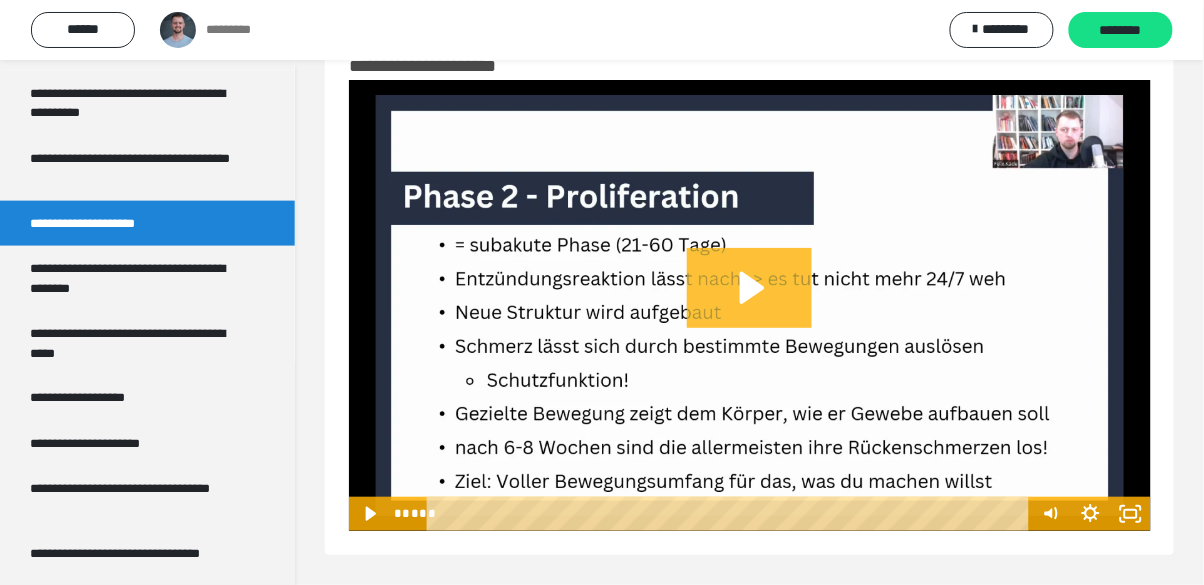 click 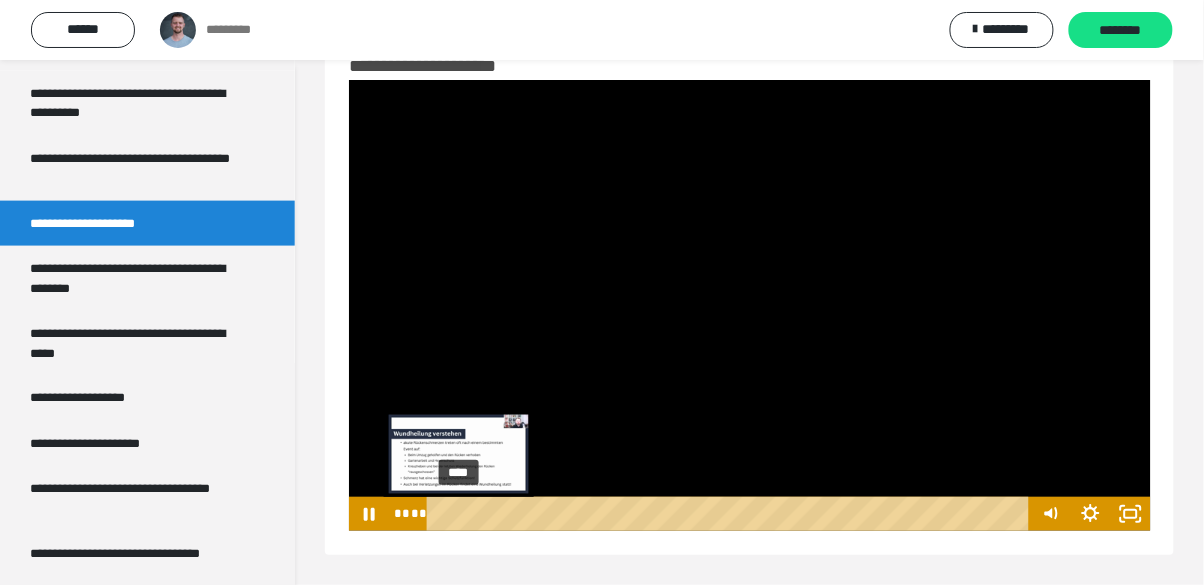 click on "****" at bounding box center [731, 514] 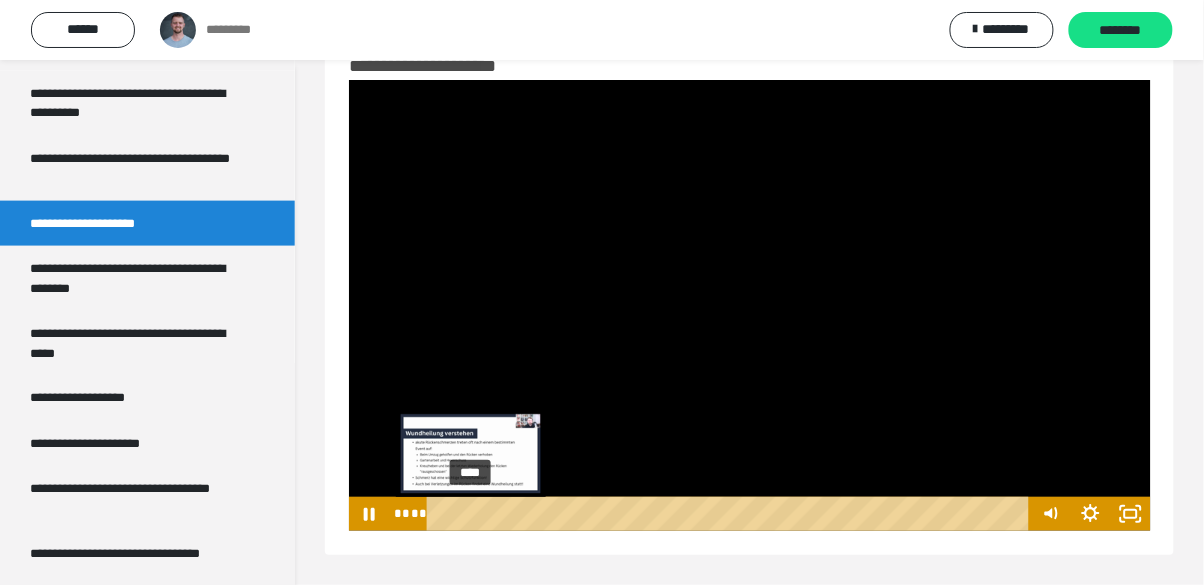 click on "****" at bounding box center [731, 514] 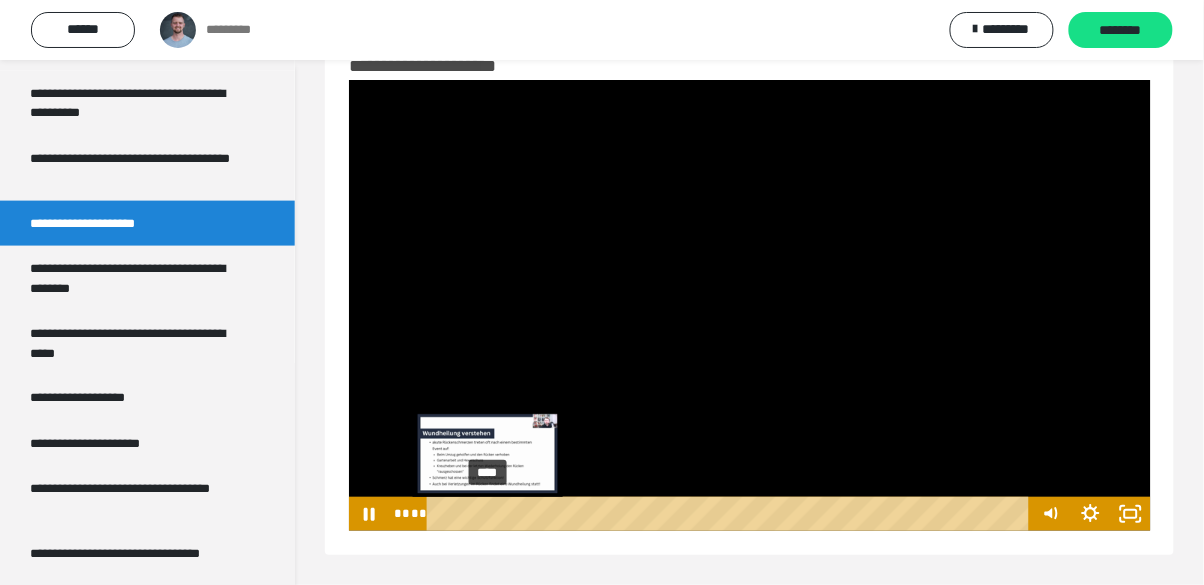 click on "****" at bounding box center (731, 514) 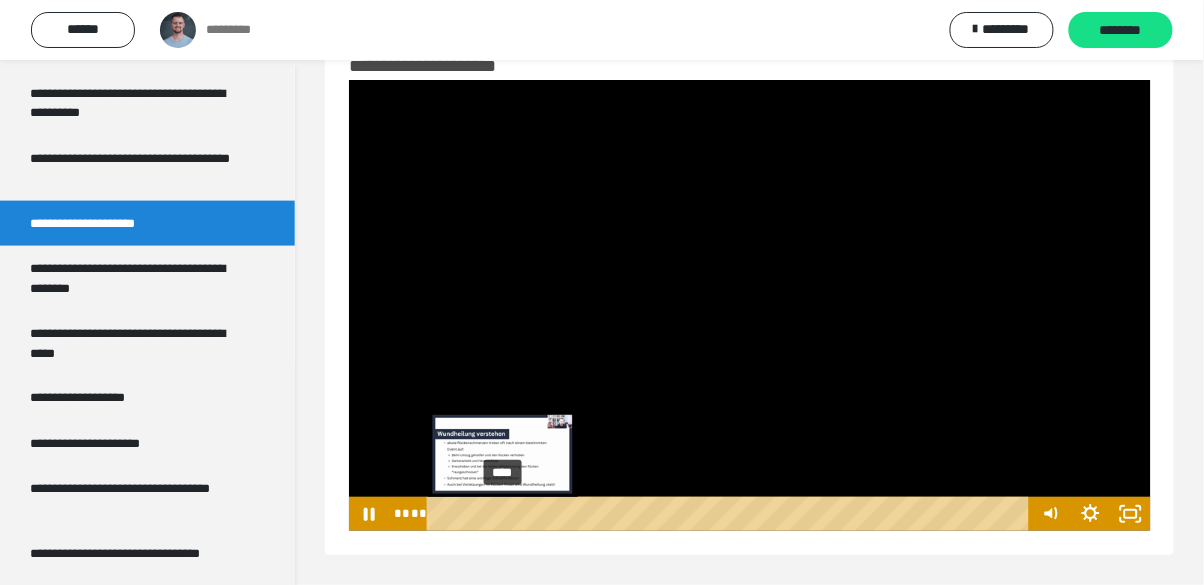 click on "****" at bounding box center (731, 514) 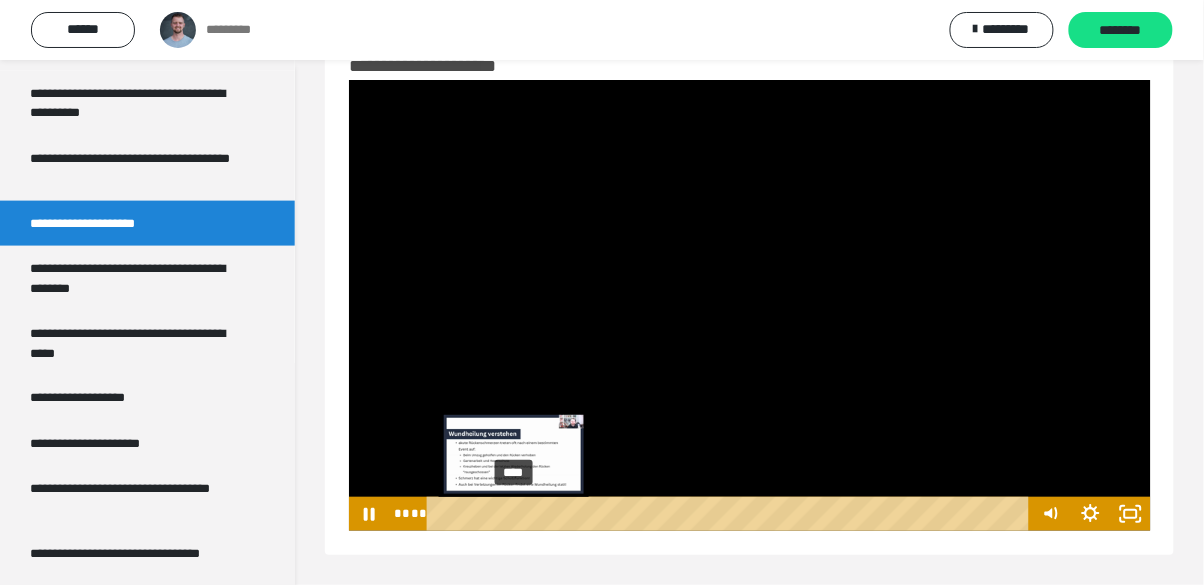click on "****" at bounding box center (731, 514) 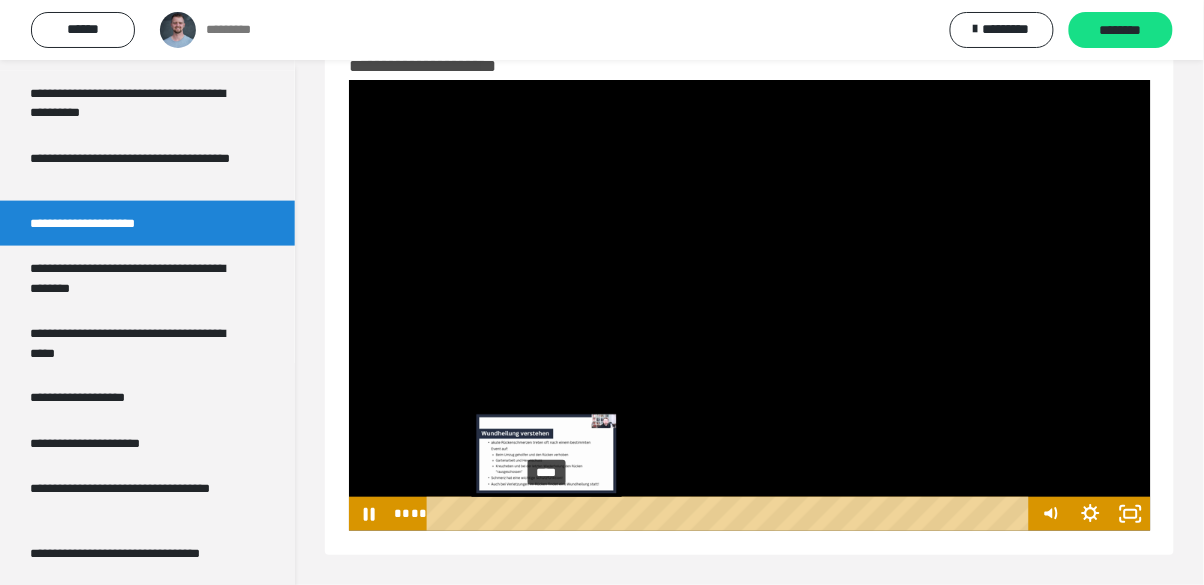 click on "****" at bounding box center [731, 514] 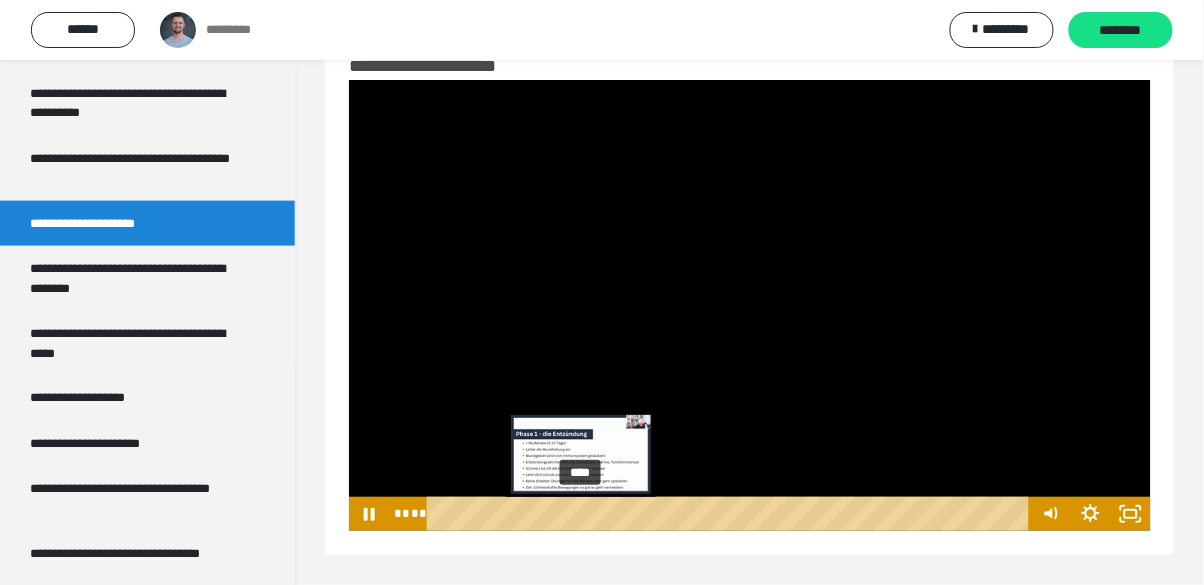 click on "****" at bounding box center (731, 514) 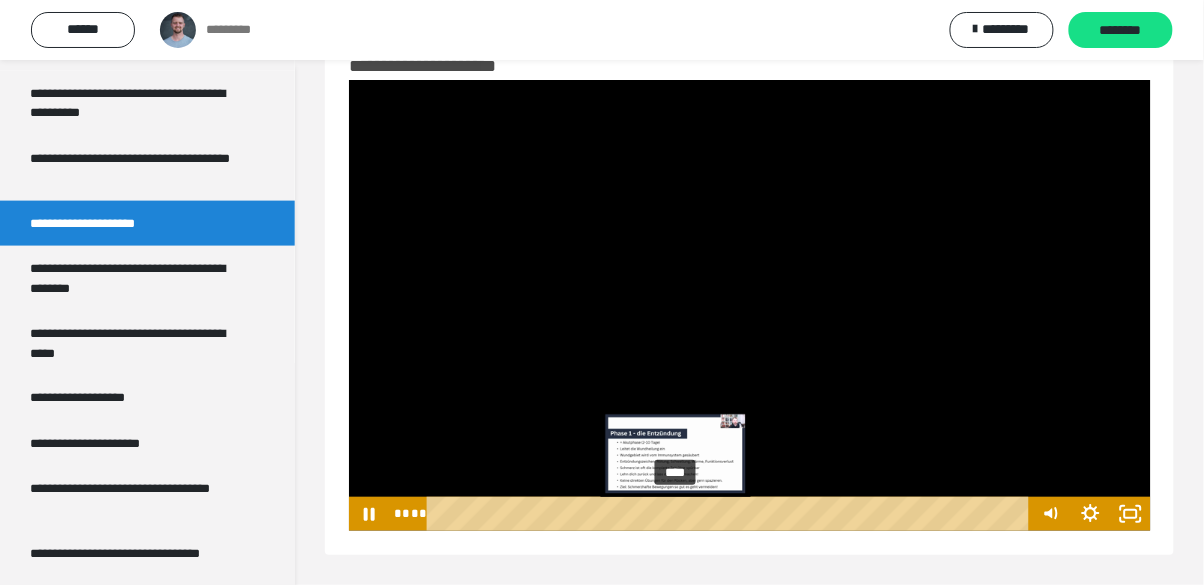 click on "****" at bounding box center [731, 514] 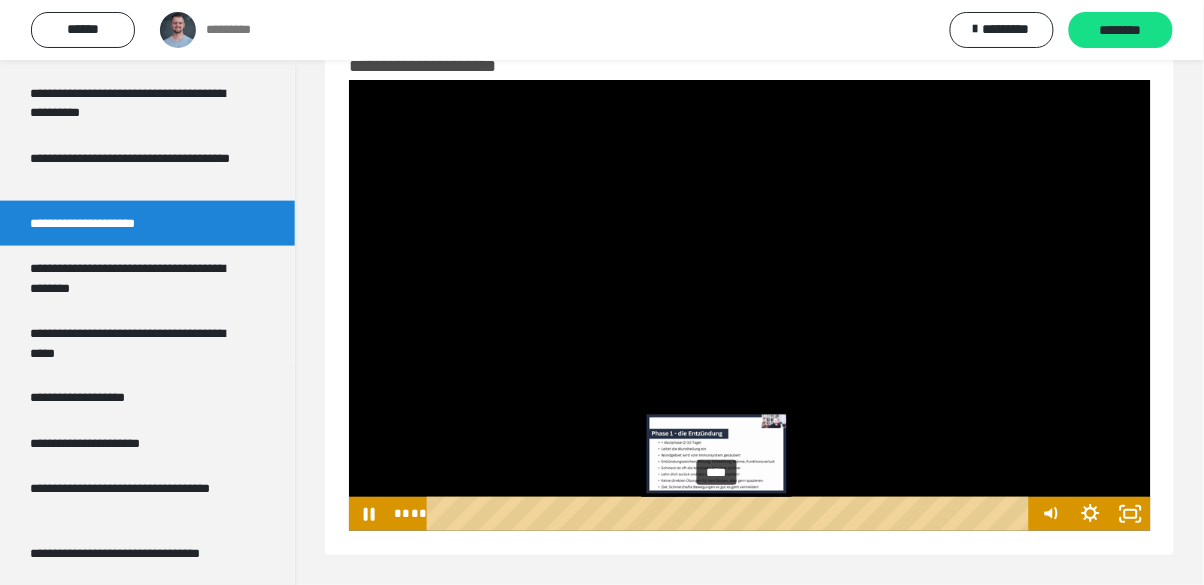 click on "****" at bounding box center [731, 514] 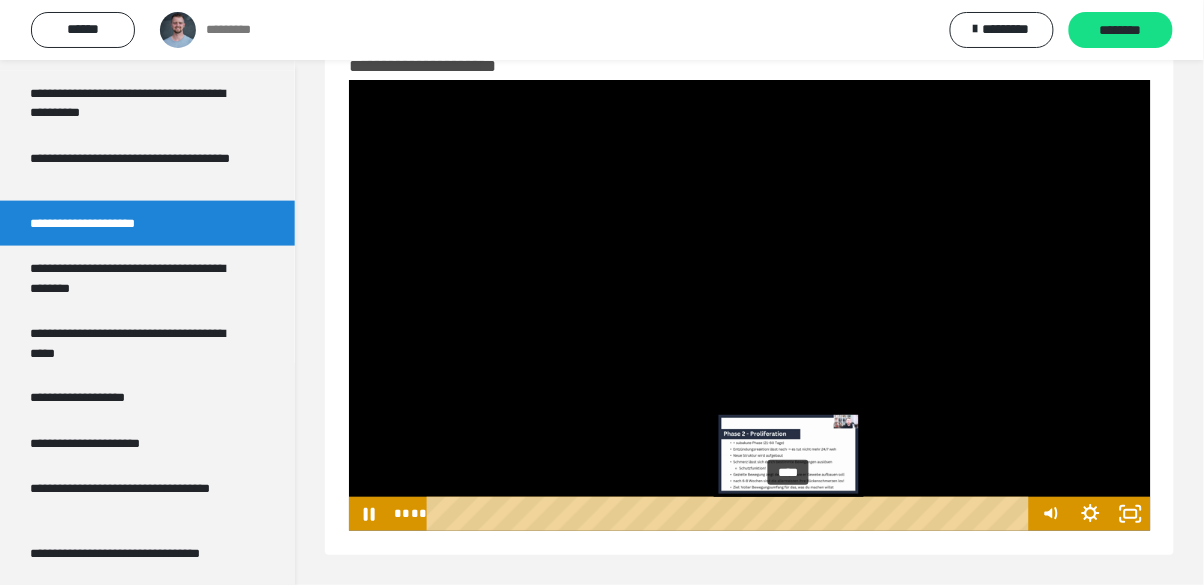 click on "****" at bounding box center [731, 514] 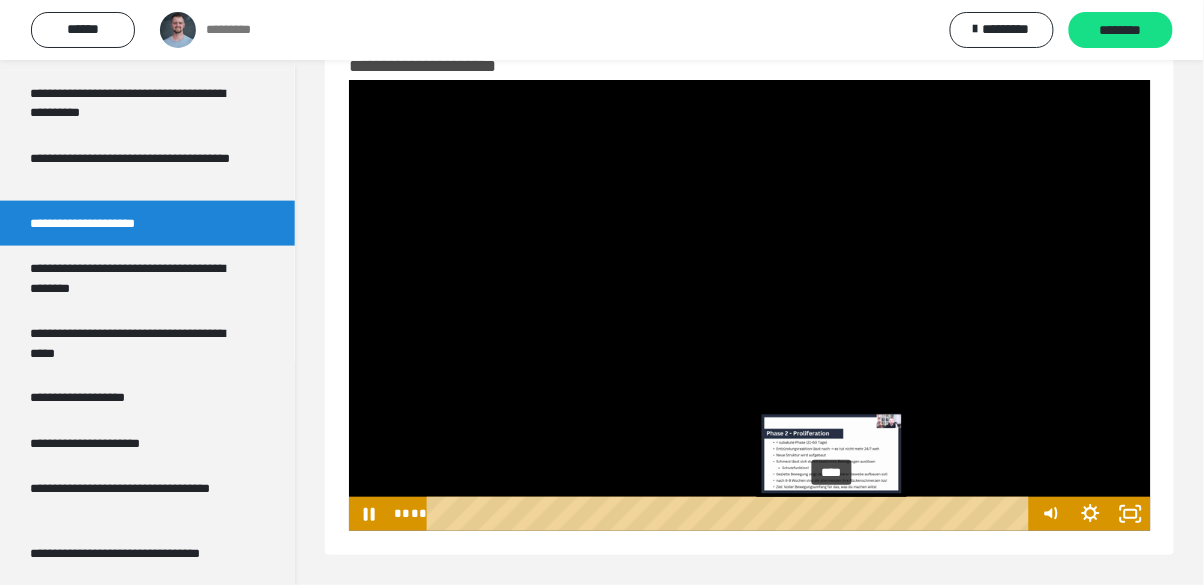 click on "****" at bounding box center (731, 514) 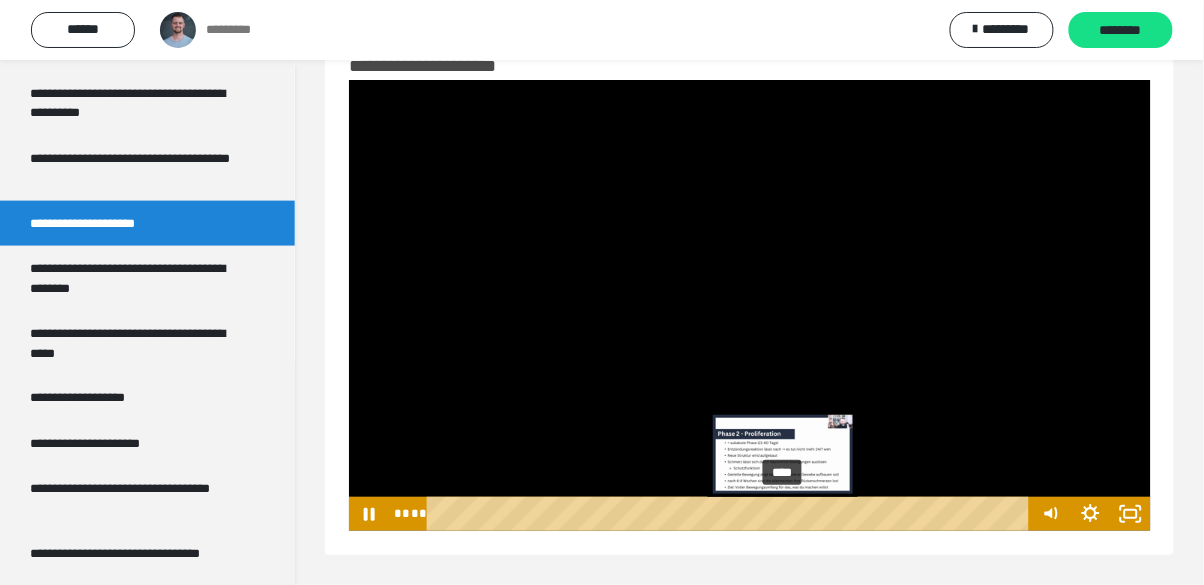 click on "****" at bounding box center [731, 514] 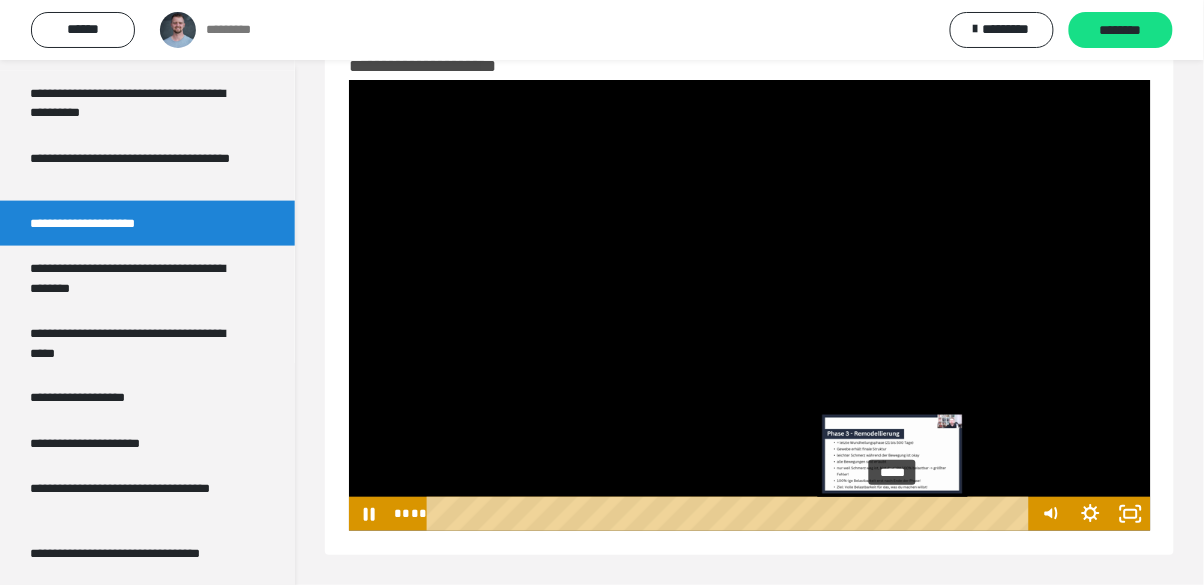 click on "*****" at bounding box center (731, 514) 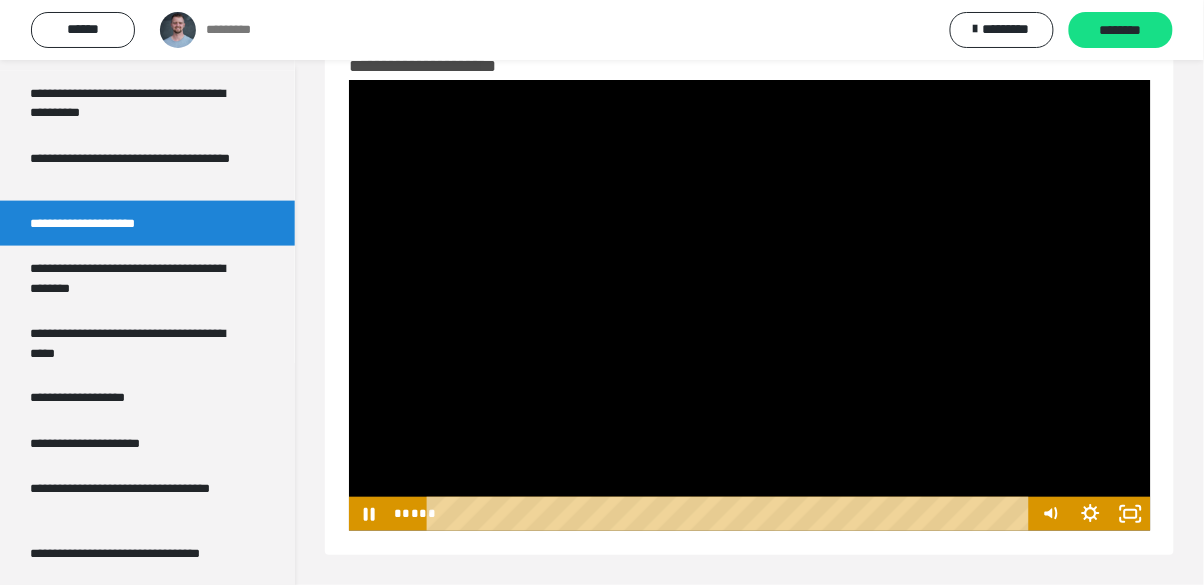 click at bounding box center (750, 305) 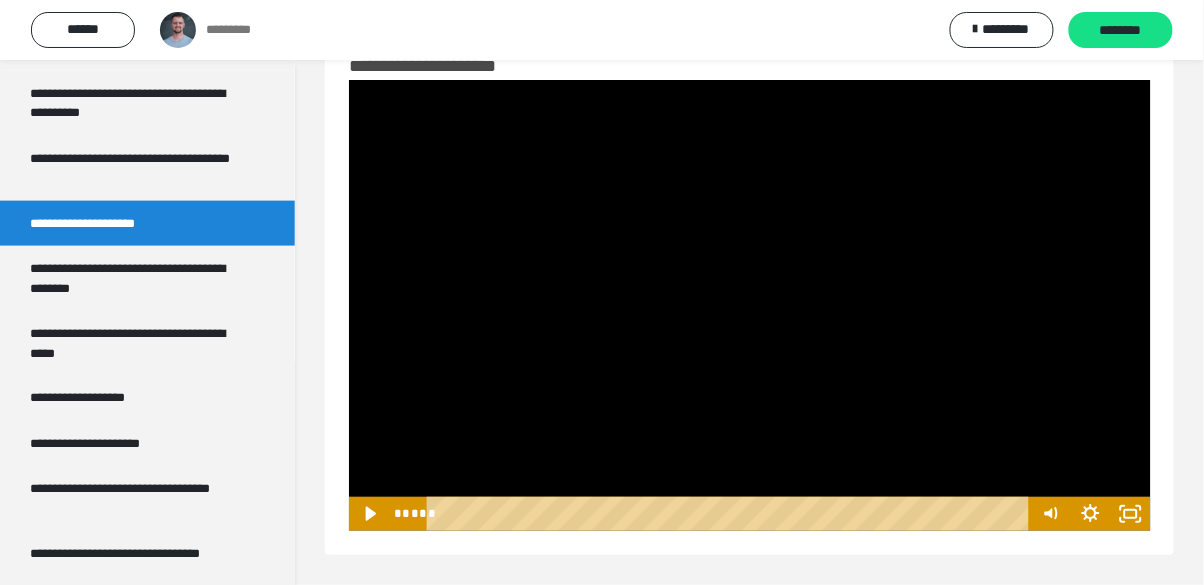 click at bounding box center [750, 305] 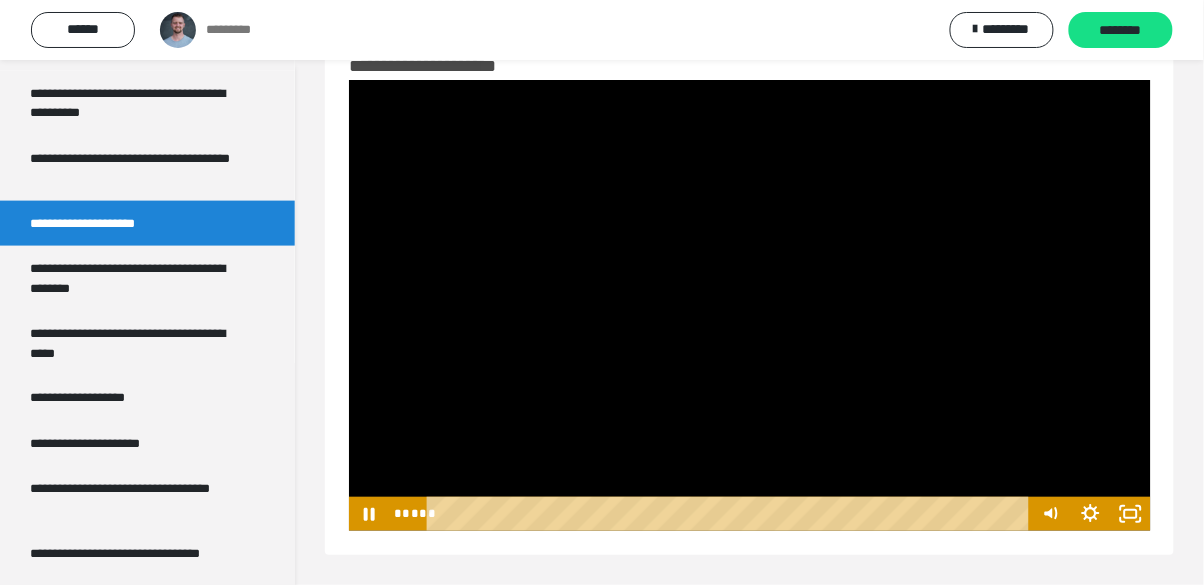click at bounding box center [750, 305] 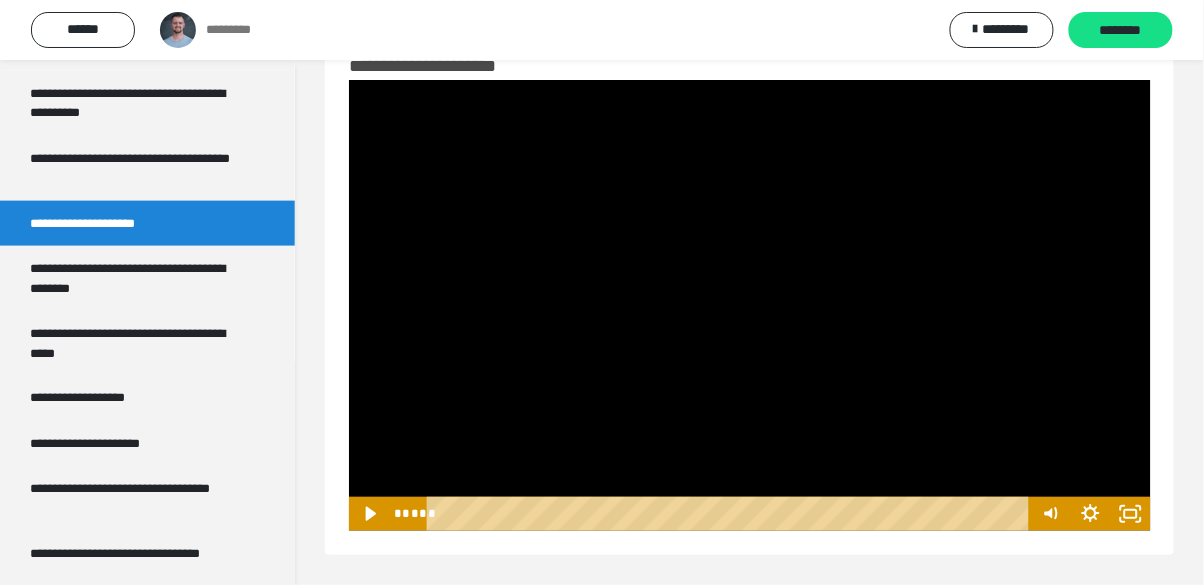 click at bounding box center (750, 305) 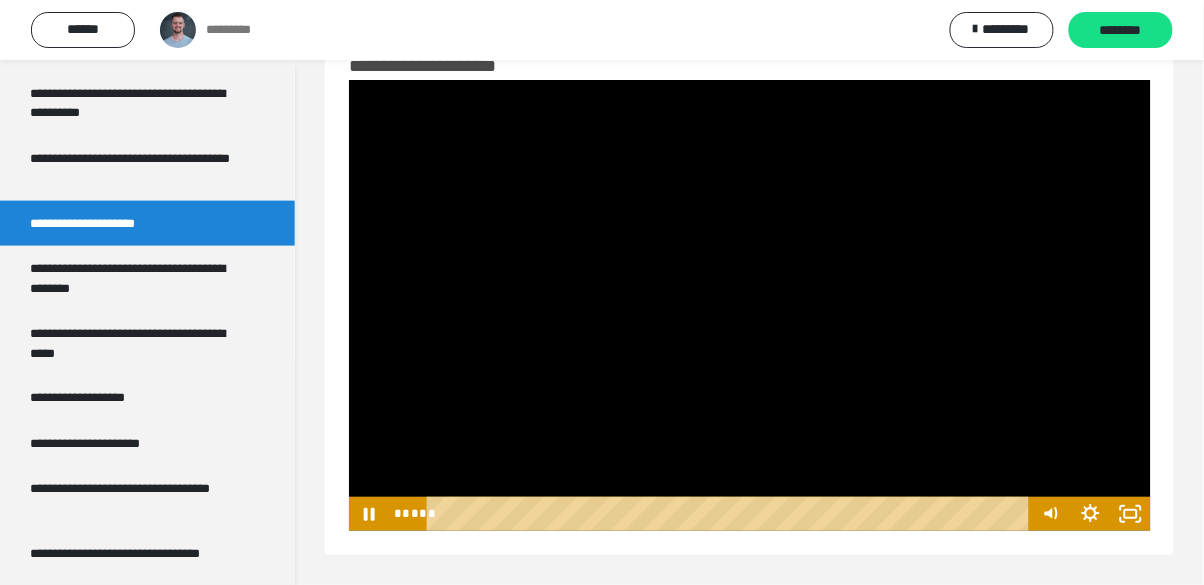 click at bounding box center [750, 305] 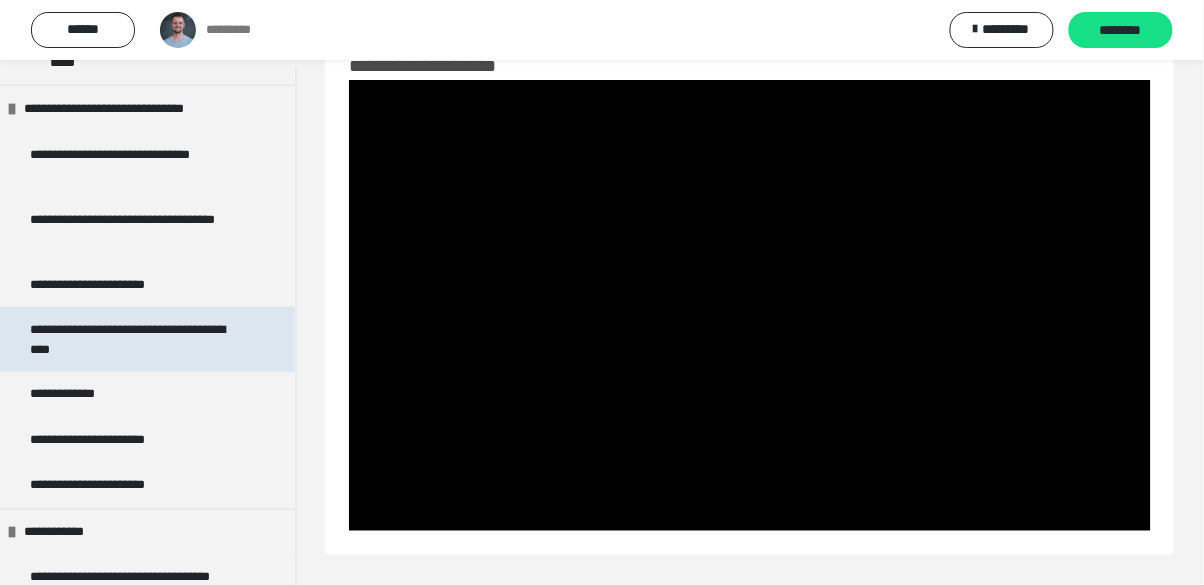 scroll, scrollTop: 3937, scrollLeft: 0, axis: vertical 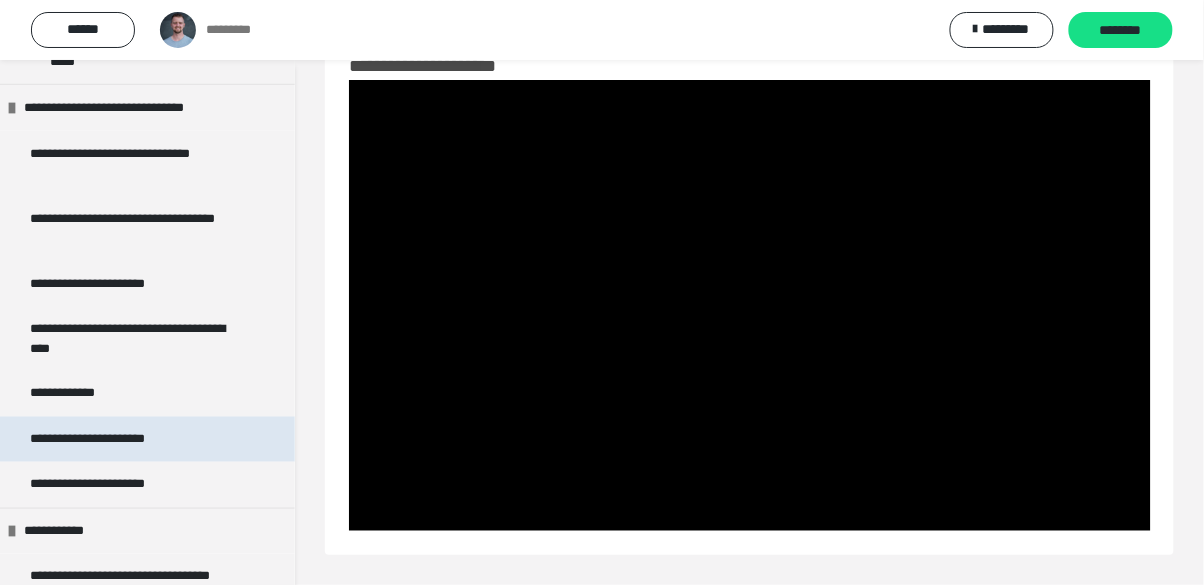 click on "**********" at bounding box center (147, 440) 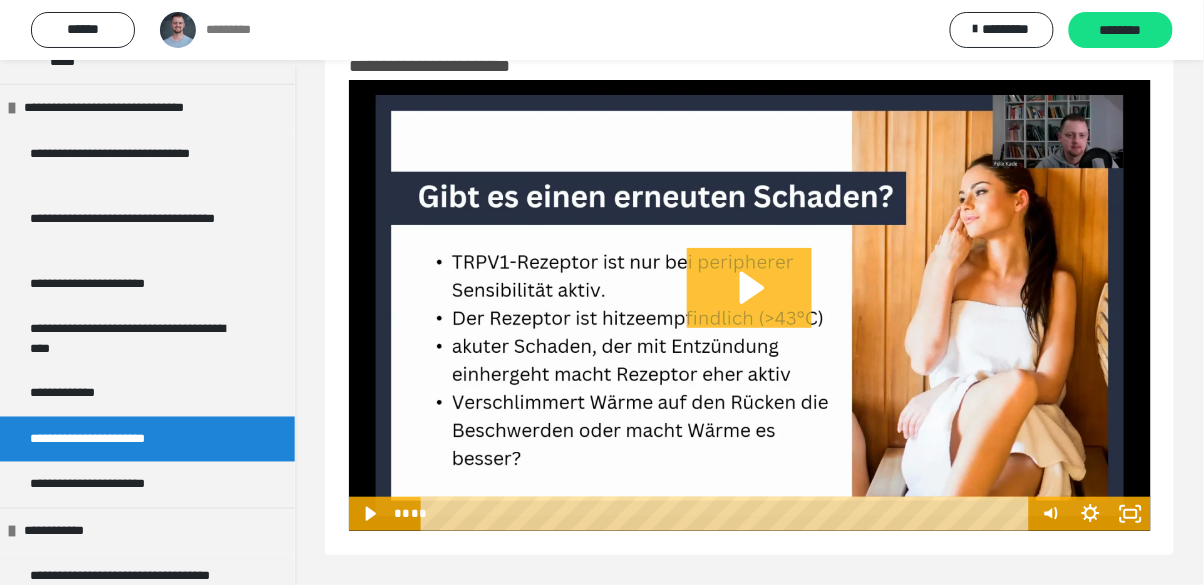 click 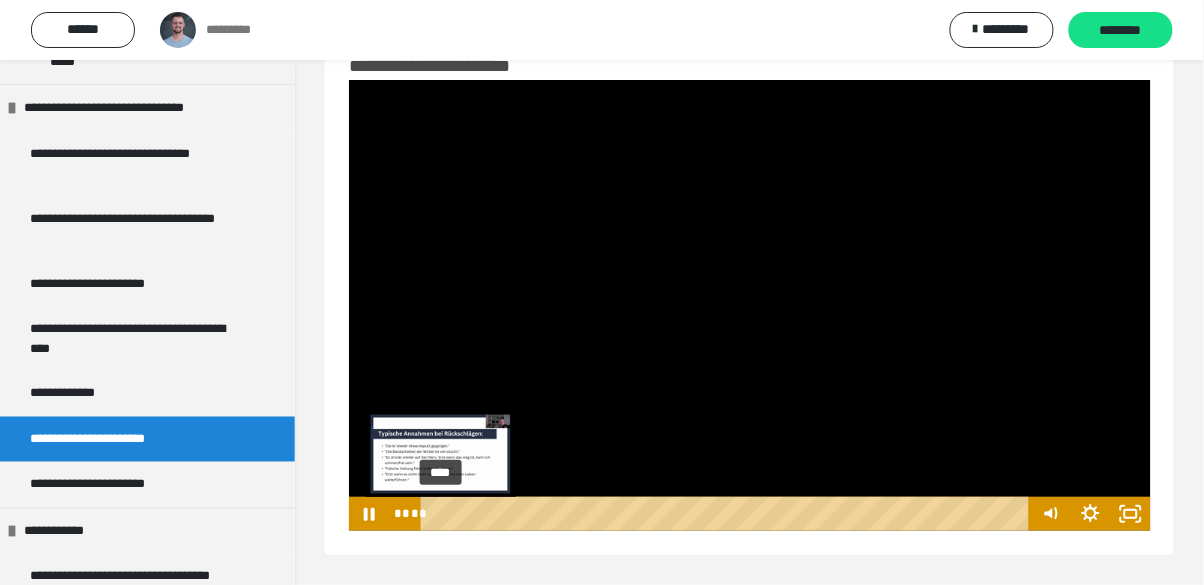 click on "****" at bounding box center [728, 514] 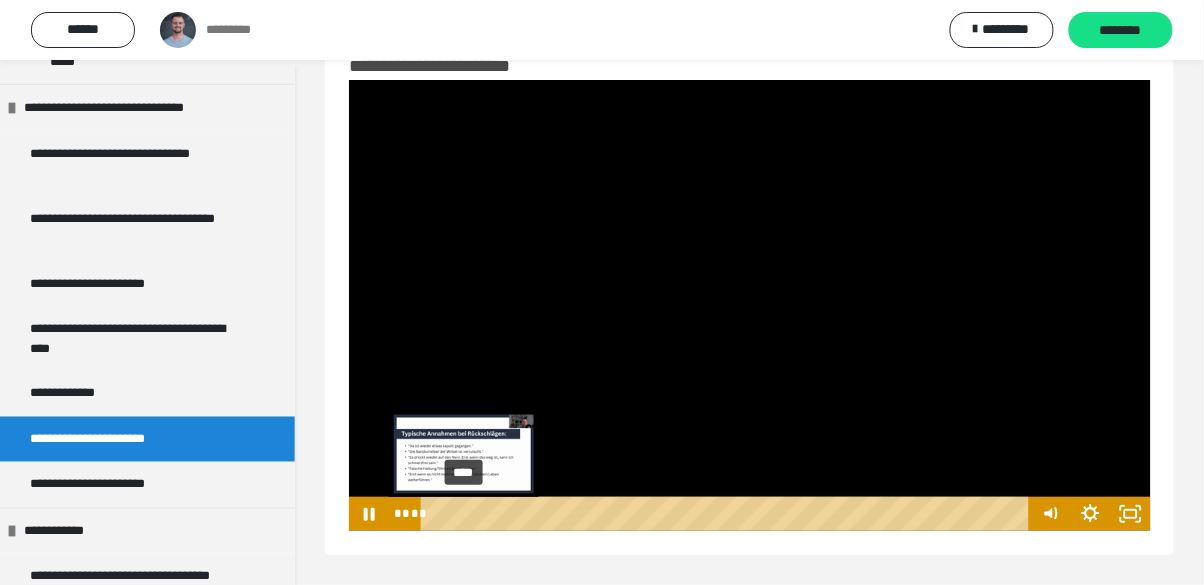 click on "****" at bounding box center [728, 514] 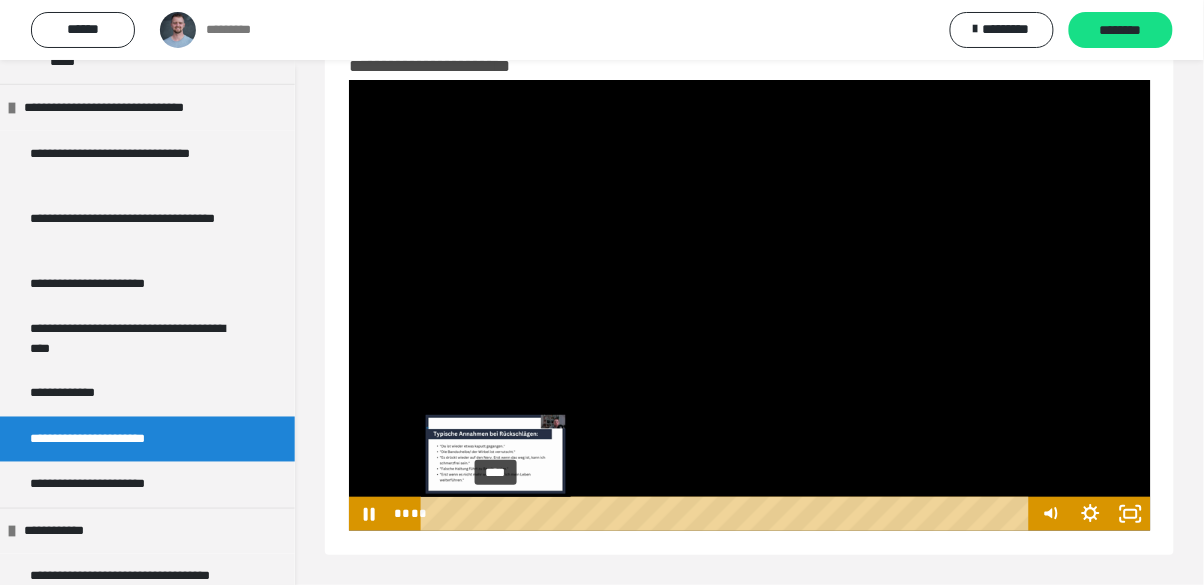 click on "****" at bounding box center [728, 514] 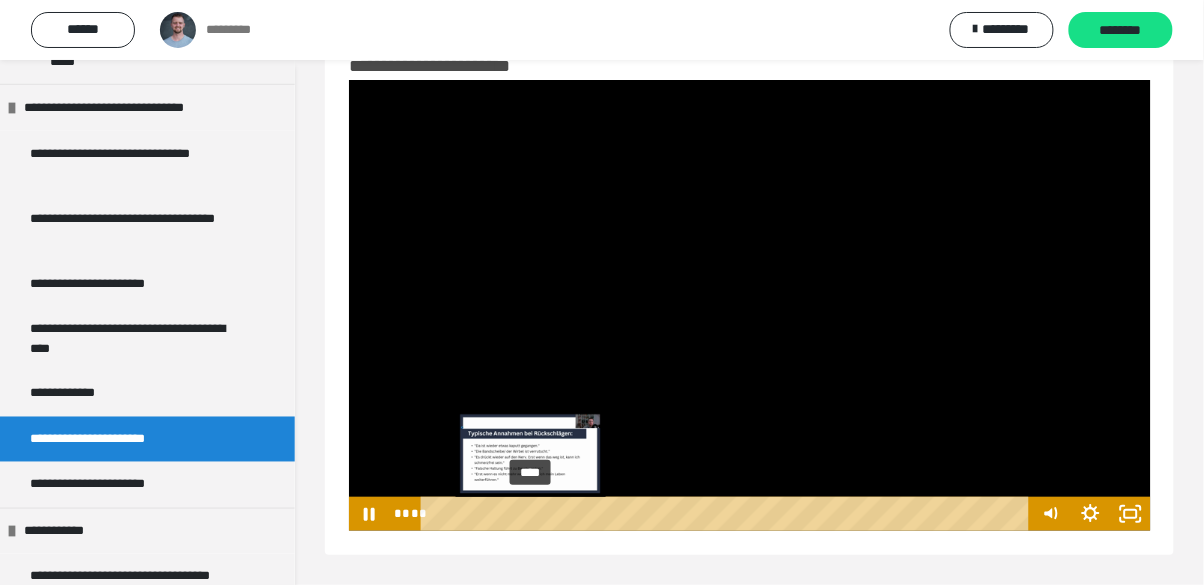 click on "****" at bounding box center [728, 514] 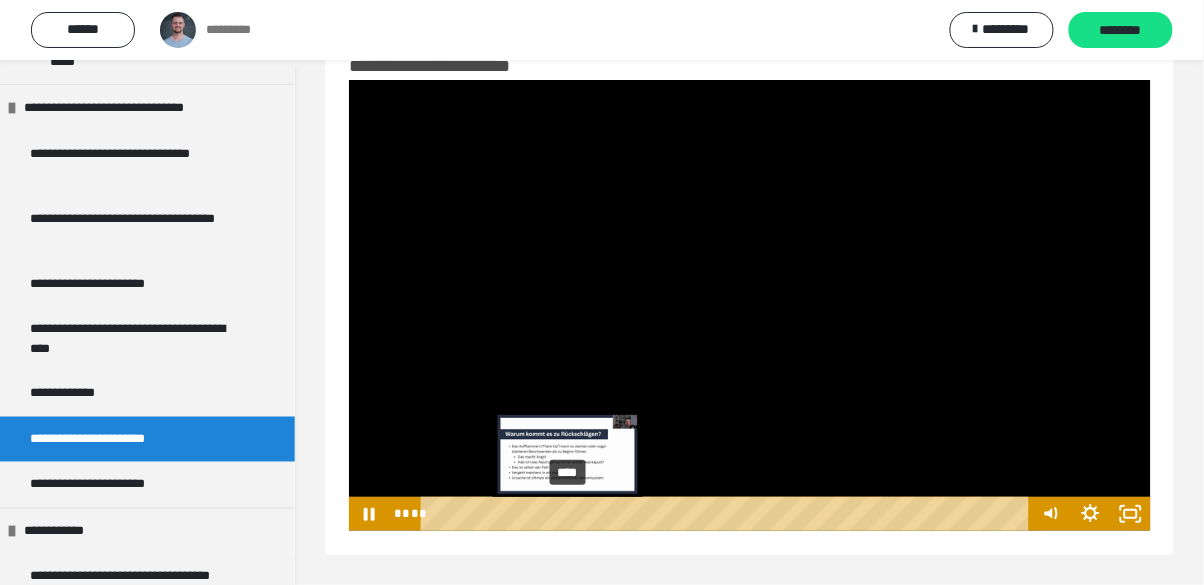 click on "****" at bounding box center [728, 514] 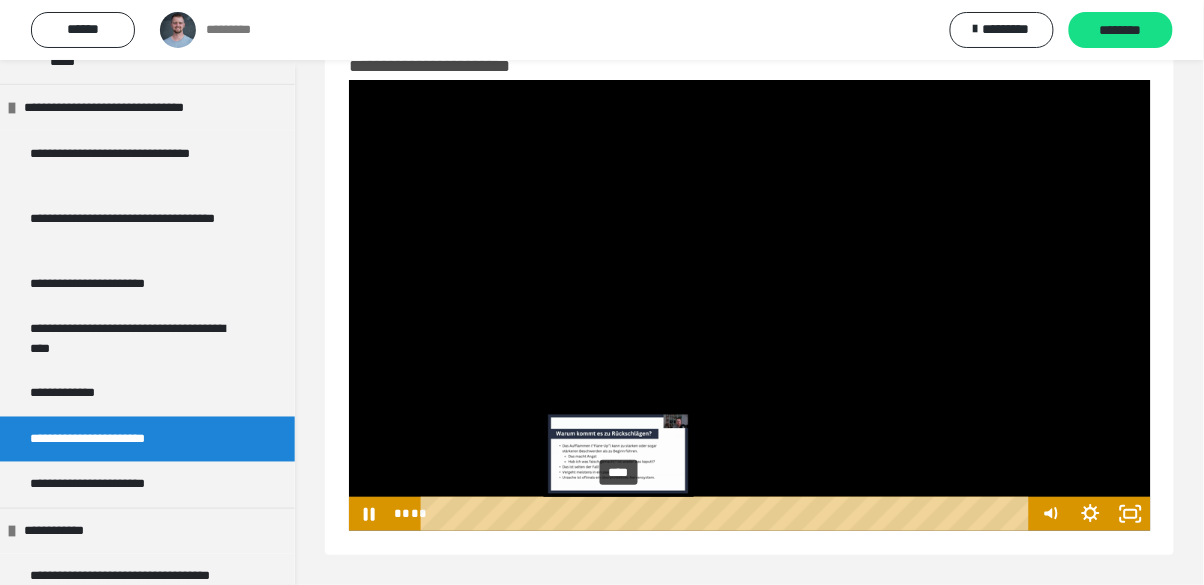 click on "****" at bounding box center (728, 514) 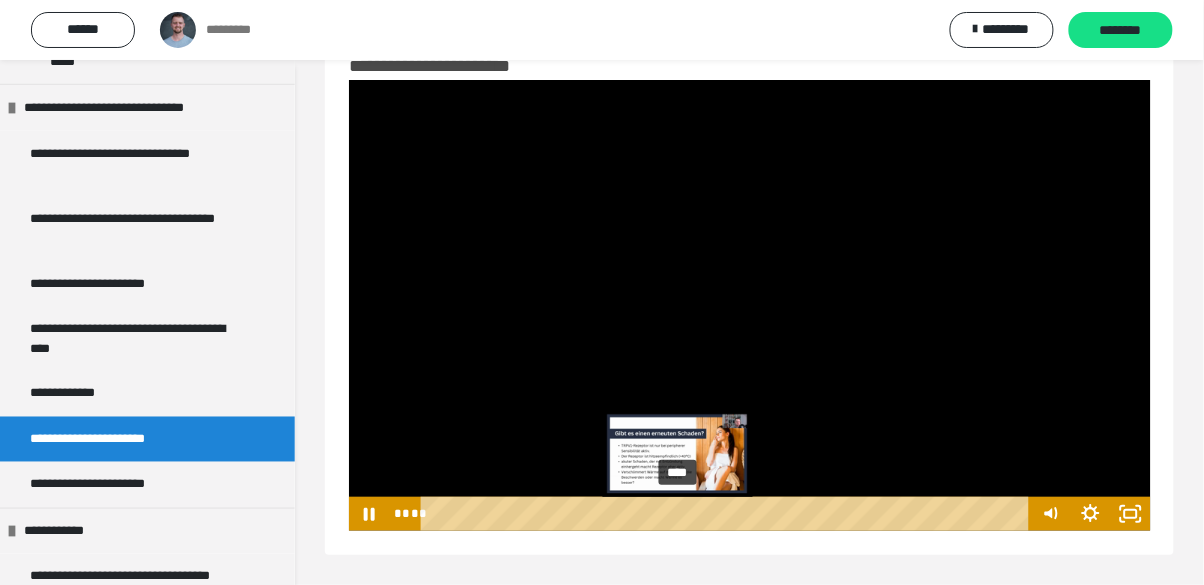 click on "****" at bounding box center [728, 514] 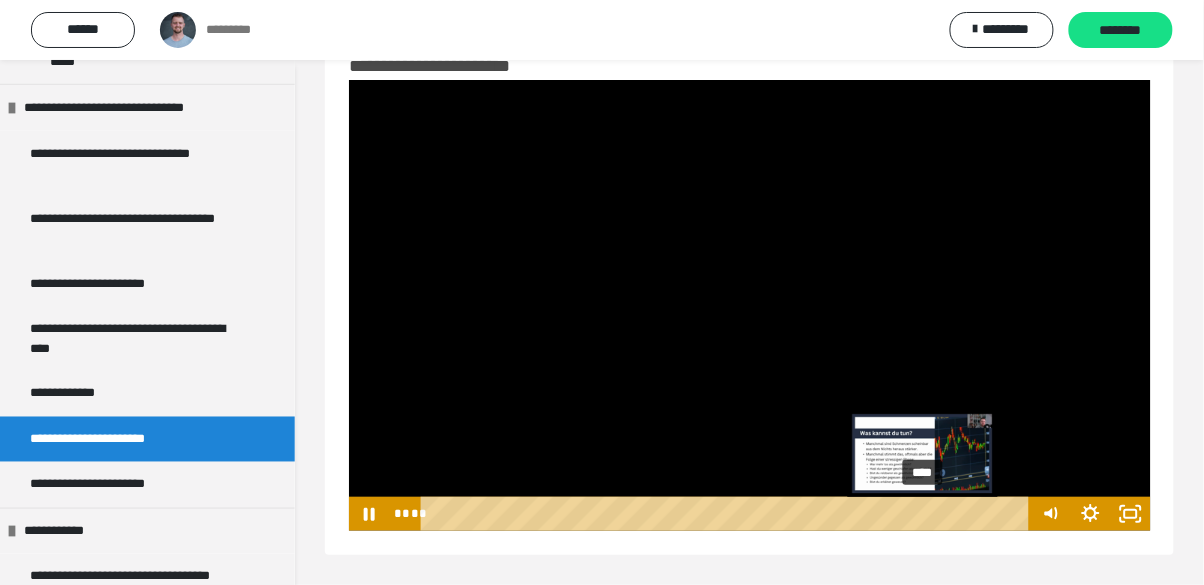 click on "****" at bounding box center [728, 514] 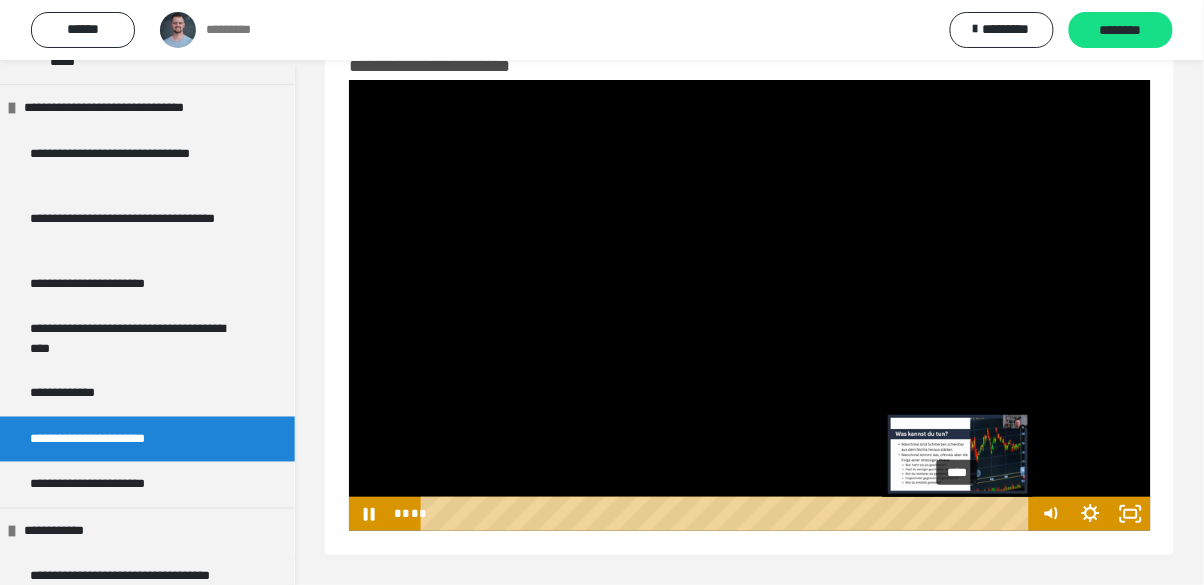click on "****" at bounding box center [728, 514] 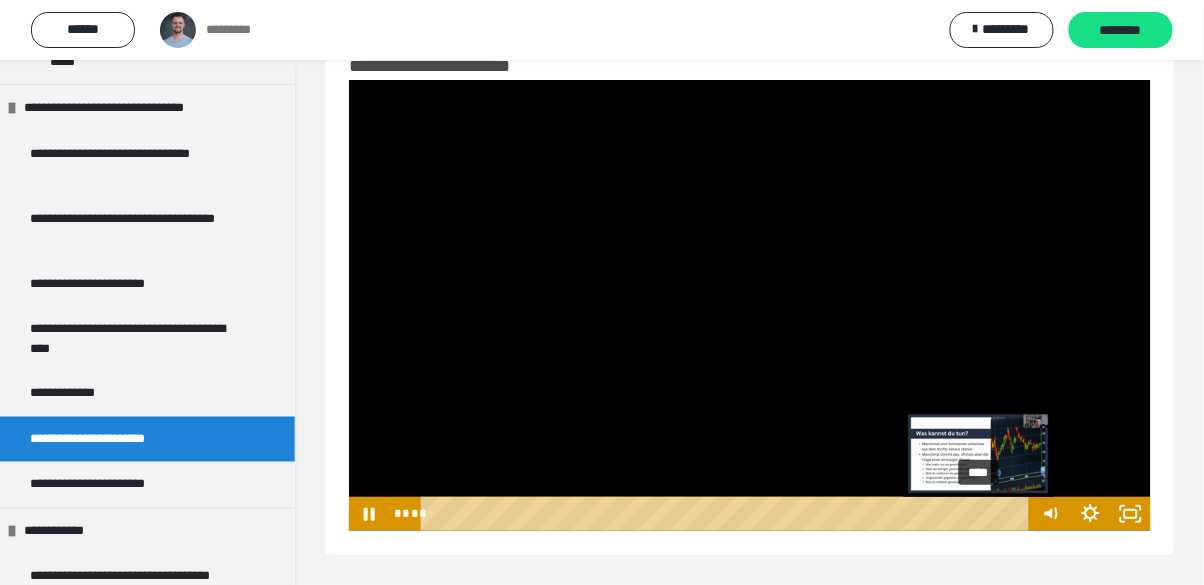 click on "****" at bounding box center (728, 514) 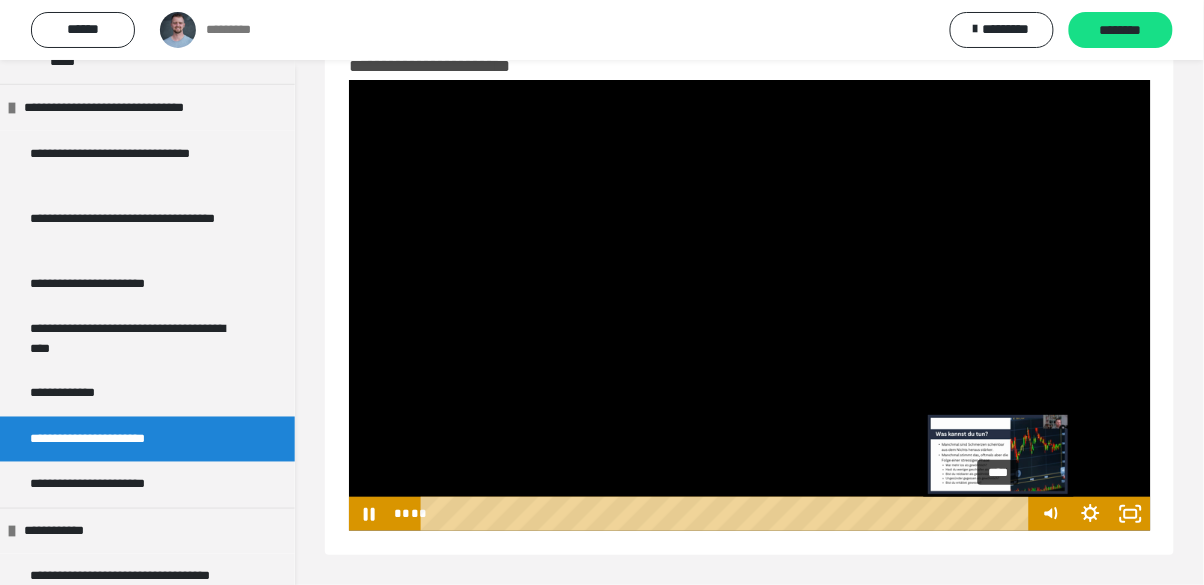 click on "****" at bounding box center [728, 514] 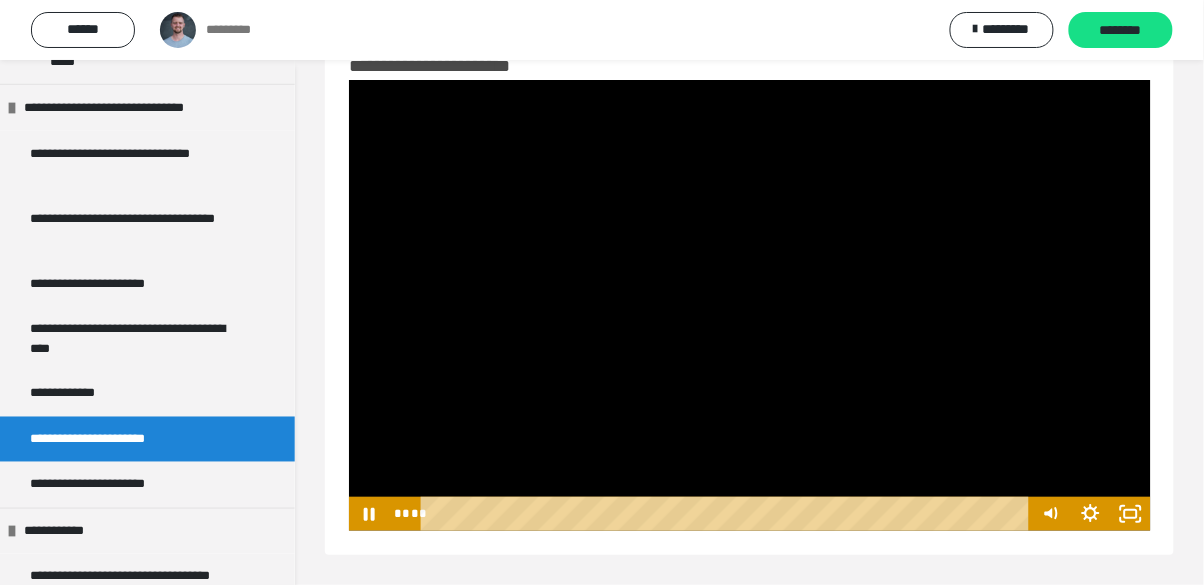 click at bounding box center [750, 305] 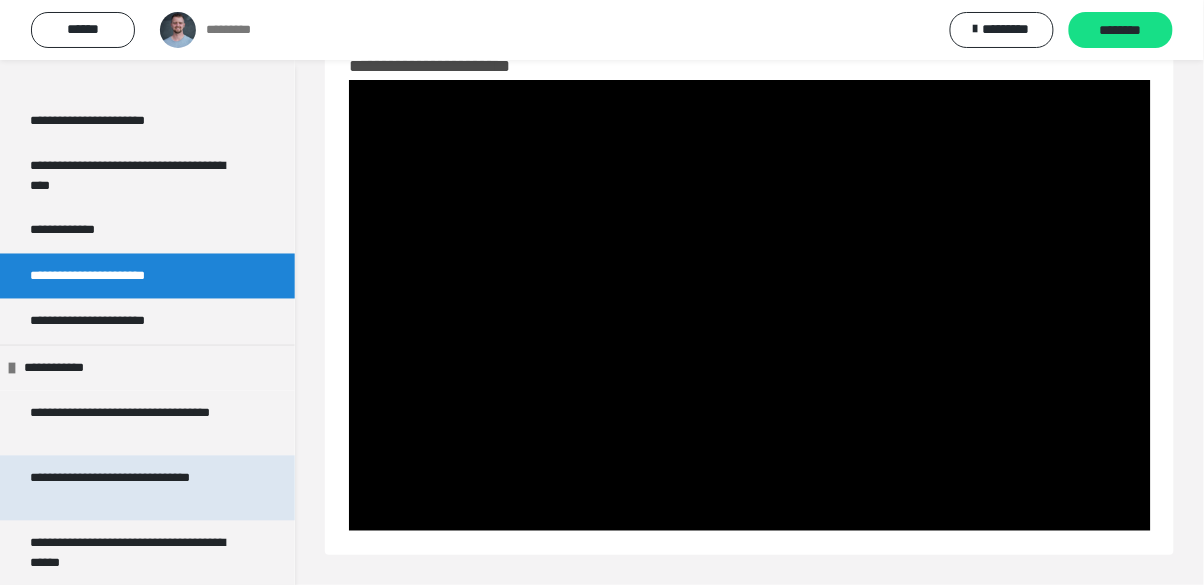scroll, scrollTop: 4129, scrollLeft: 0, axis: vertical 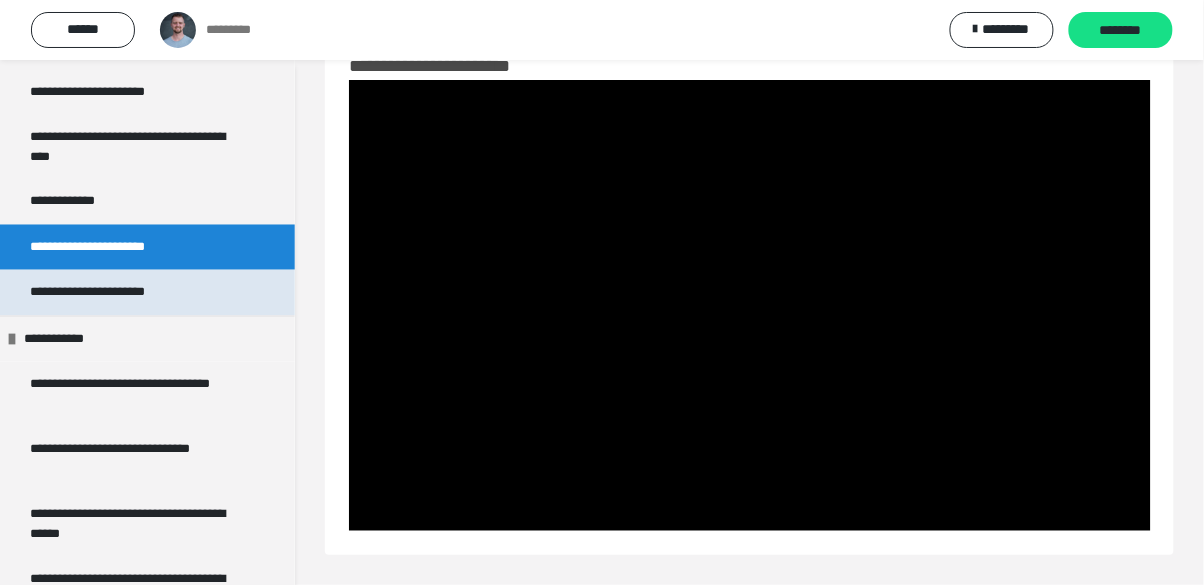 click on "**********" at bounding box center (147, 293) 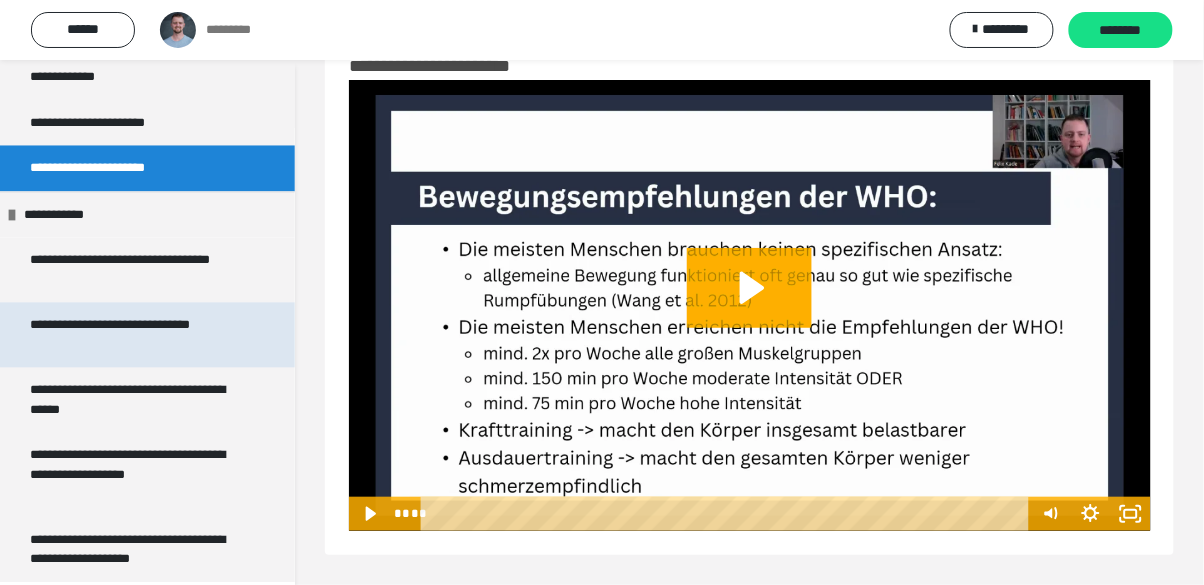 scroll, scrollTop: 4255, scrollLeft: 0, axis: vertical 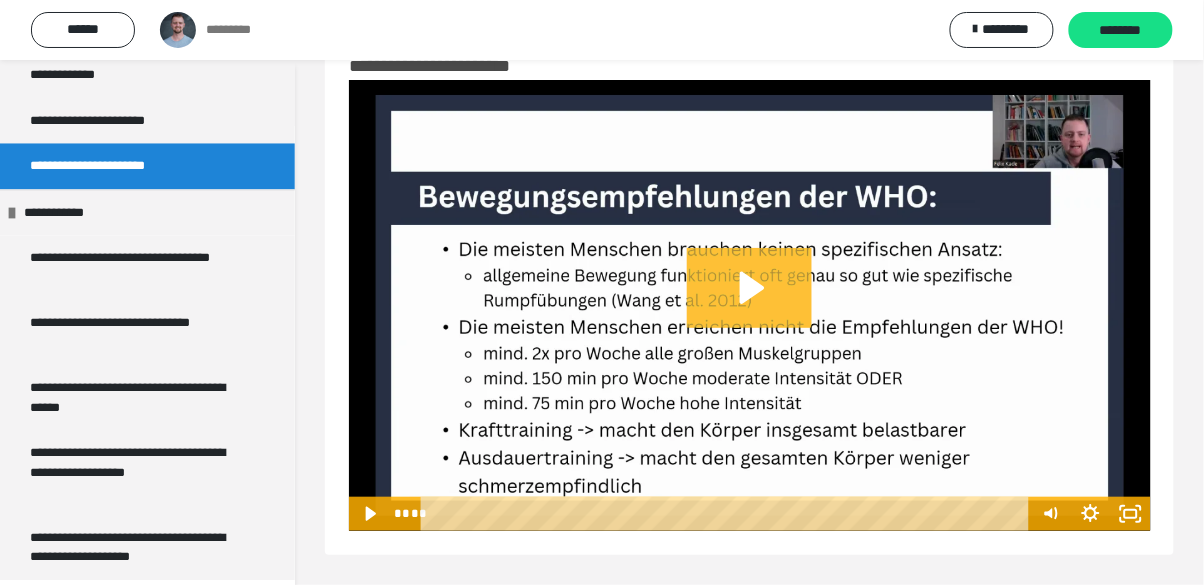 click 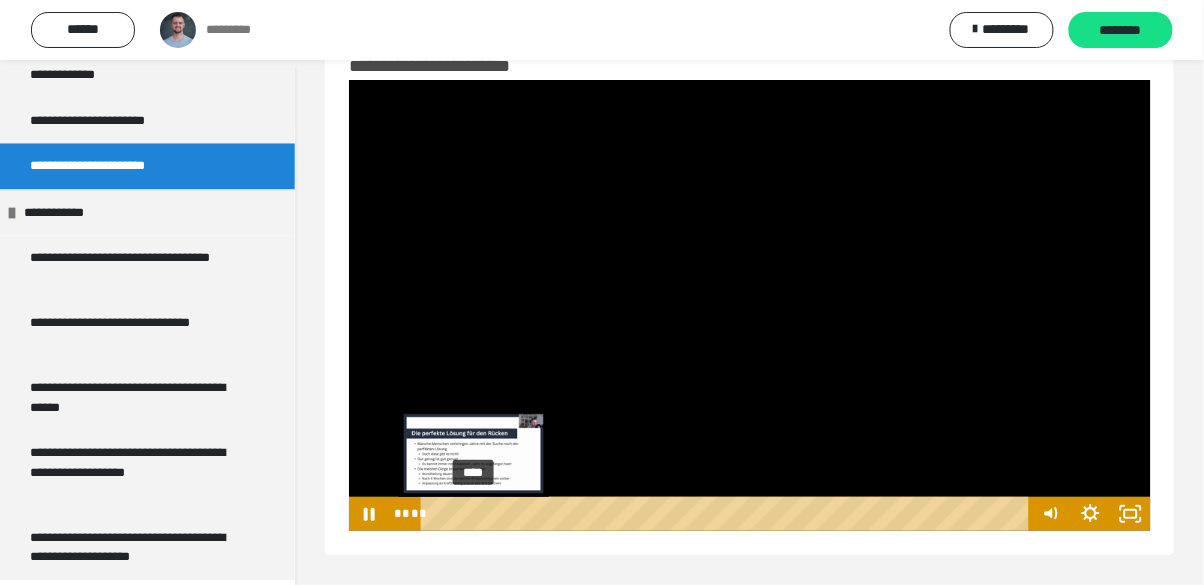 click on "****" at bounding box center (728, 514) 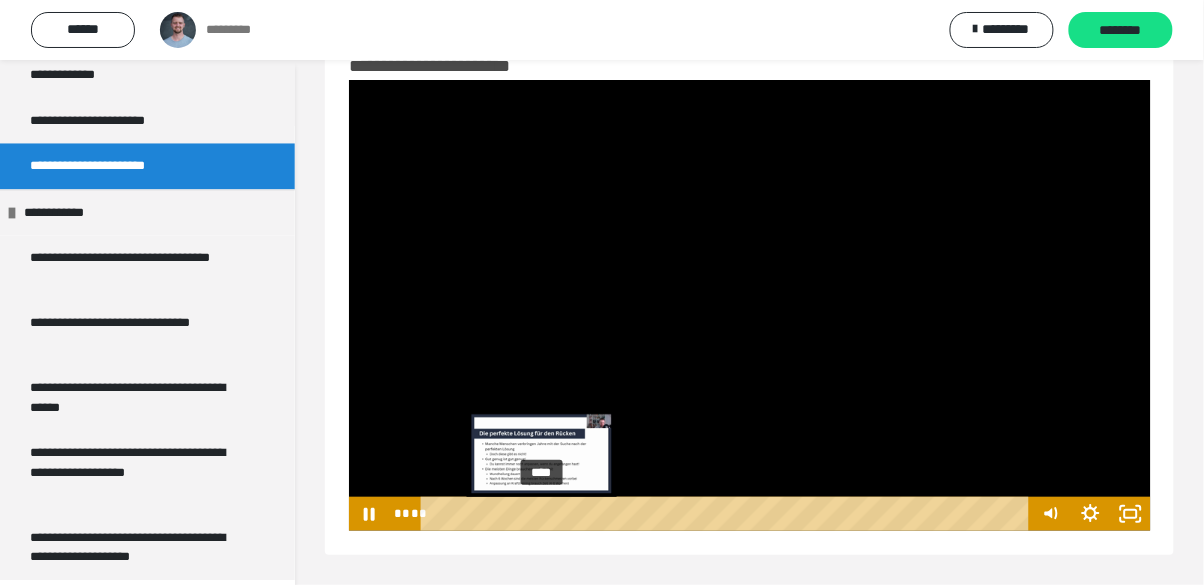 click on "****" at bounding box center [728, 514] 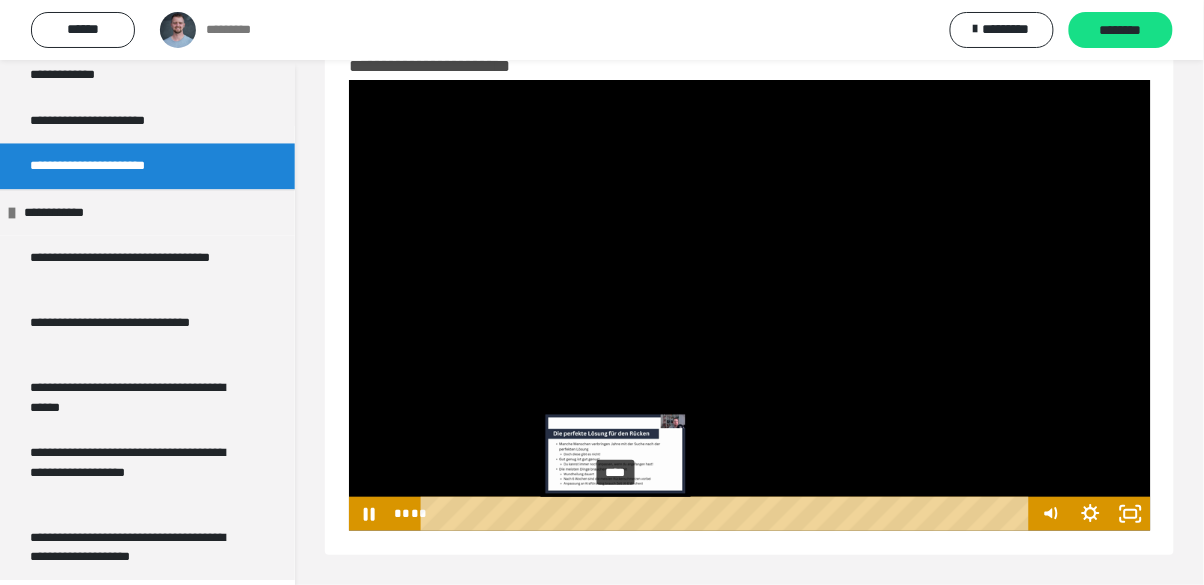 click on "****" at bounding box center (728, 514) 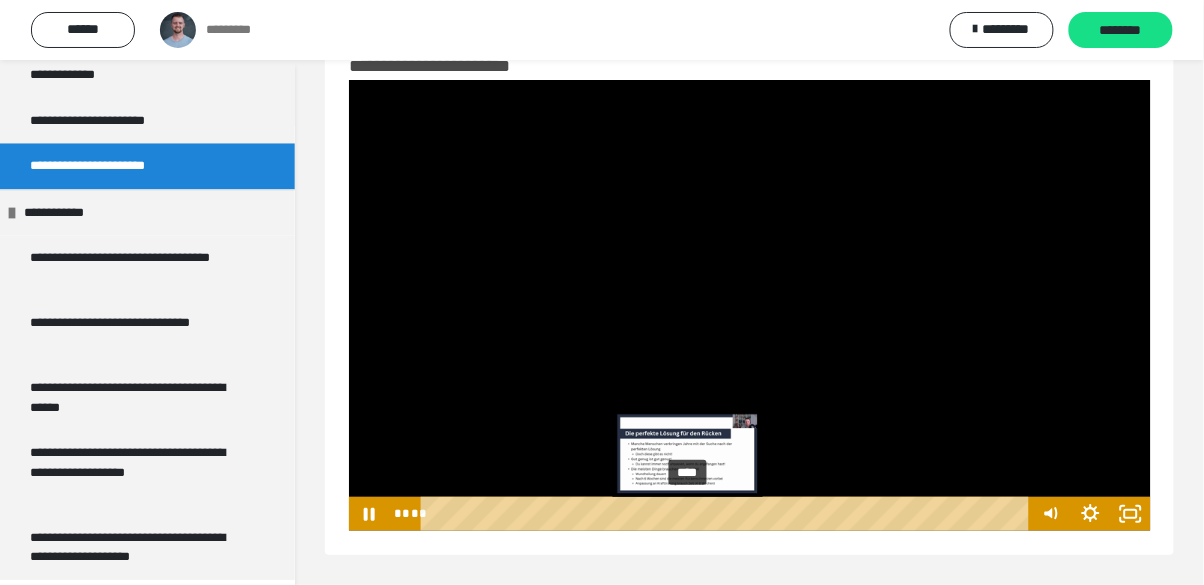 click on "****" at bounding box center [728, 514] 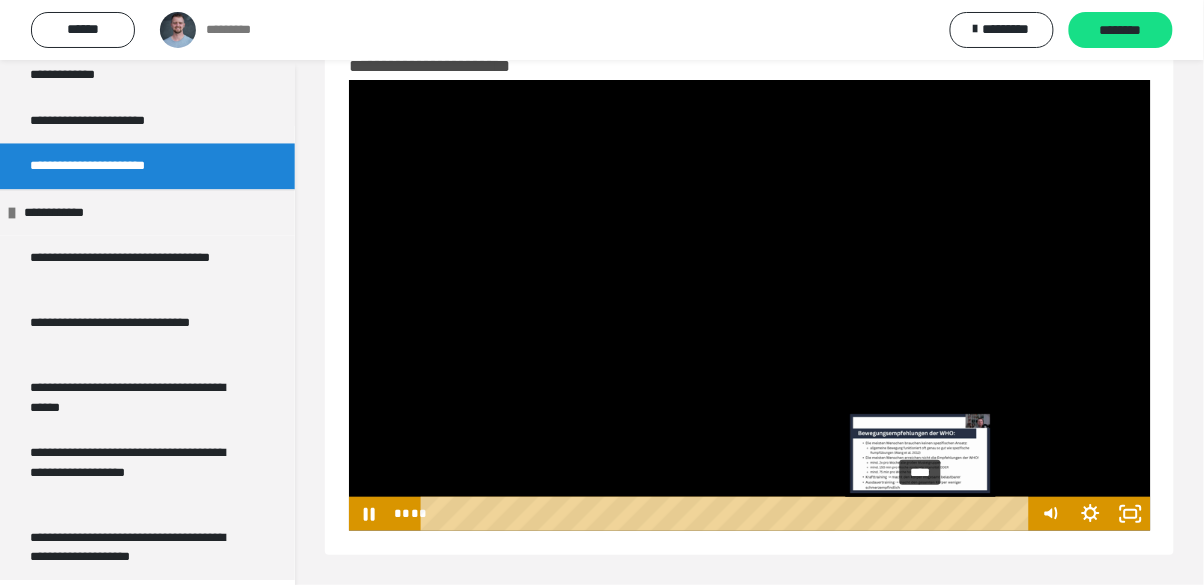 click on "****" at bounding box center [728, 514] 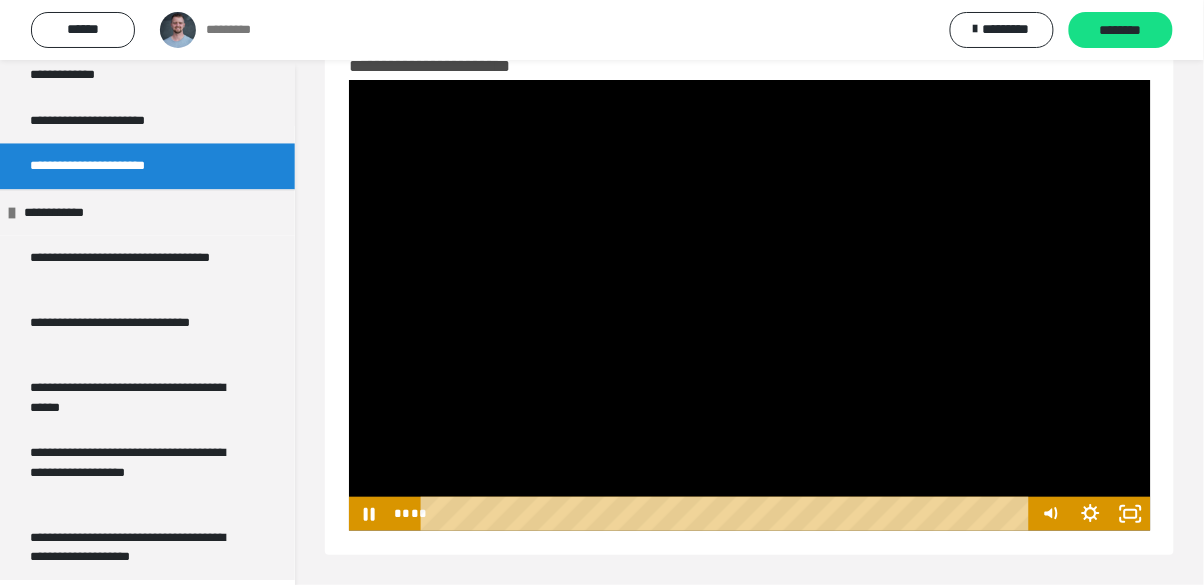 click at bounding box center [750, 305] 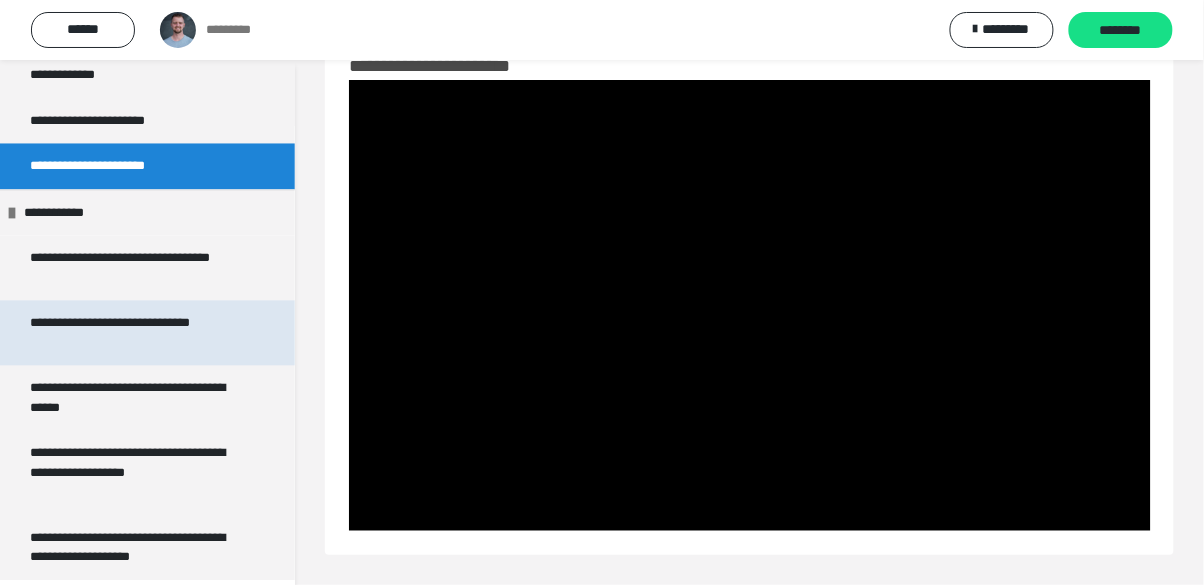 scroll, scrollTop: 156, scrollLeft: 0, axis: vertical 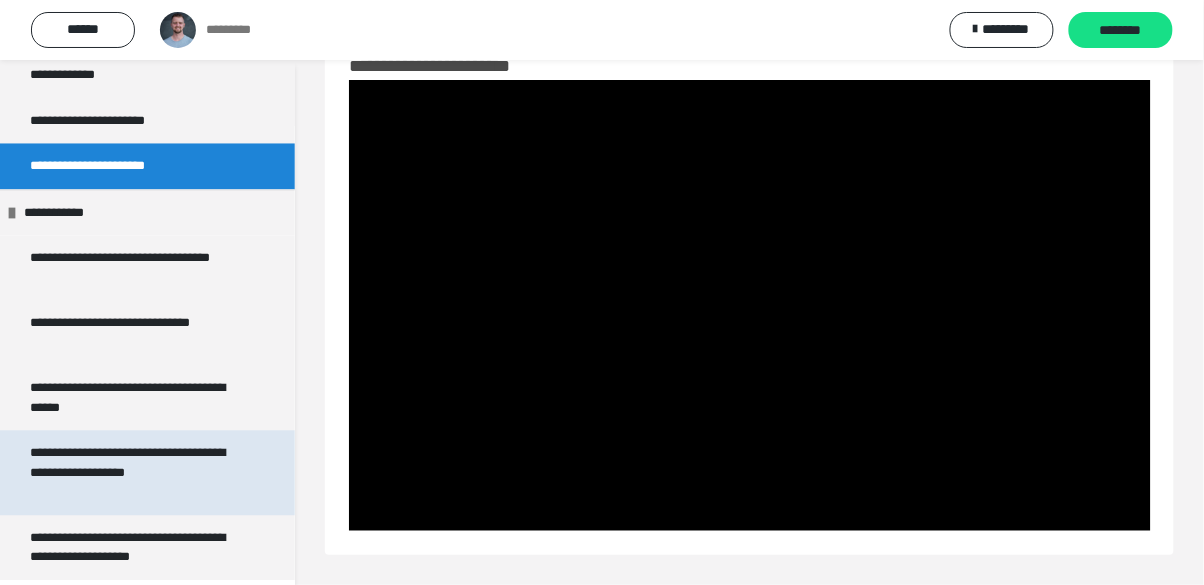 click on "**********" at bounding box center (139, 473) 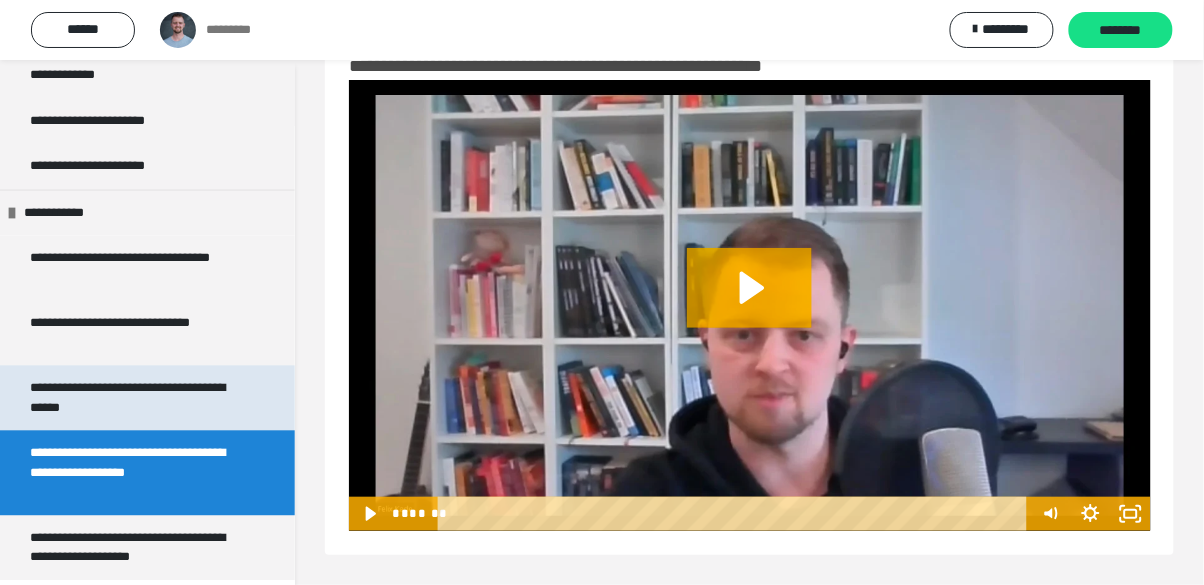 click on "**********" at bounding box center [139, 398] 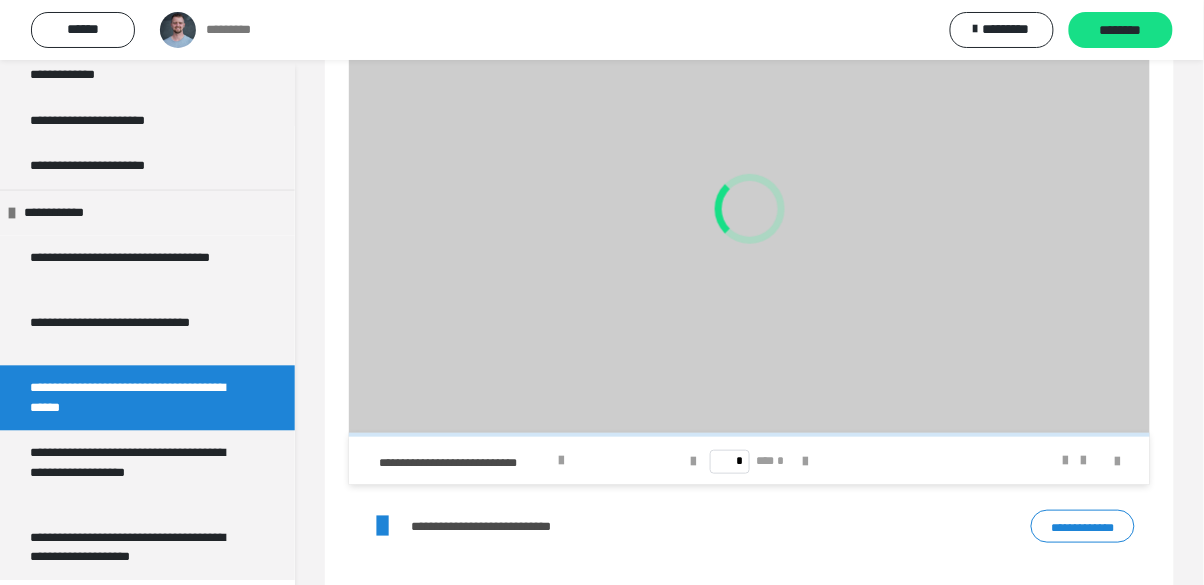 click on "**********" at bounding box center [503, 526] 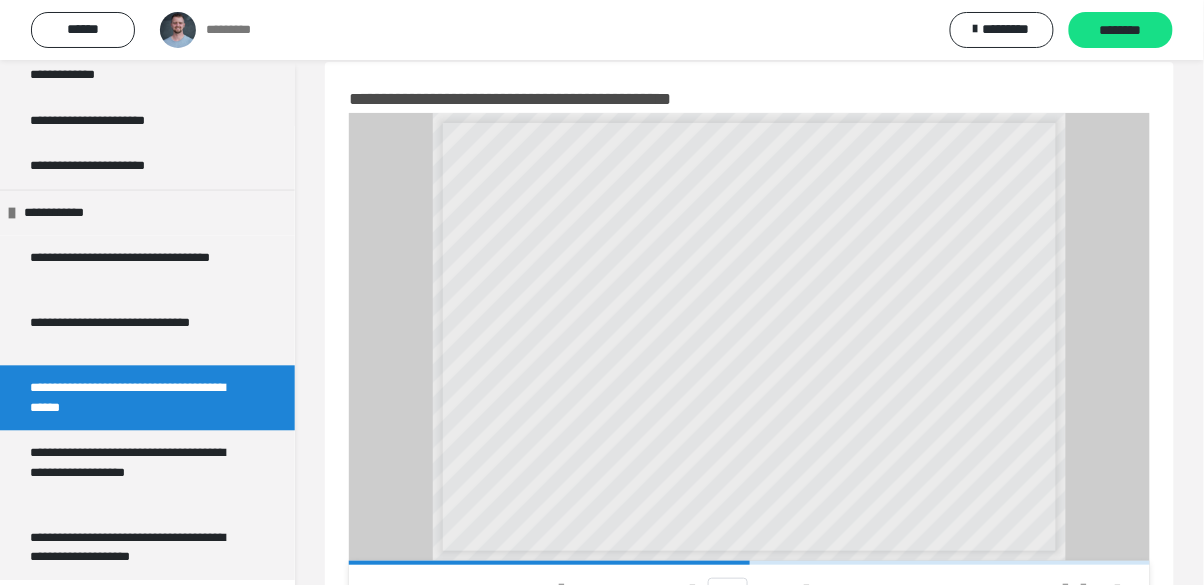 scroll, scrollTop: 28, scrollLeft: 0, axis: vertical 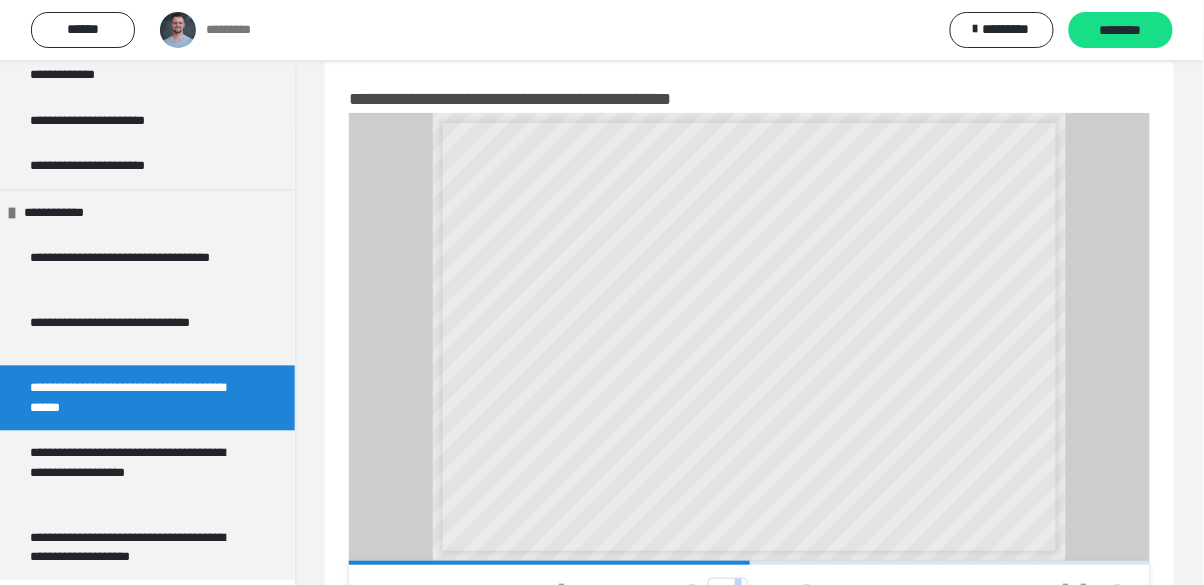 drag, startPoint x: 819, startPoint y: 565, endPoint x: 692, endPoint y: 543, distance: 128.89143 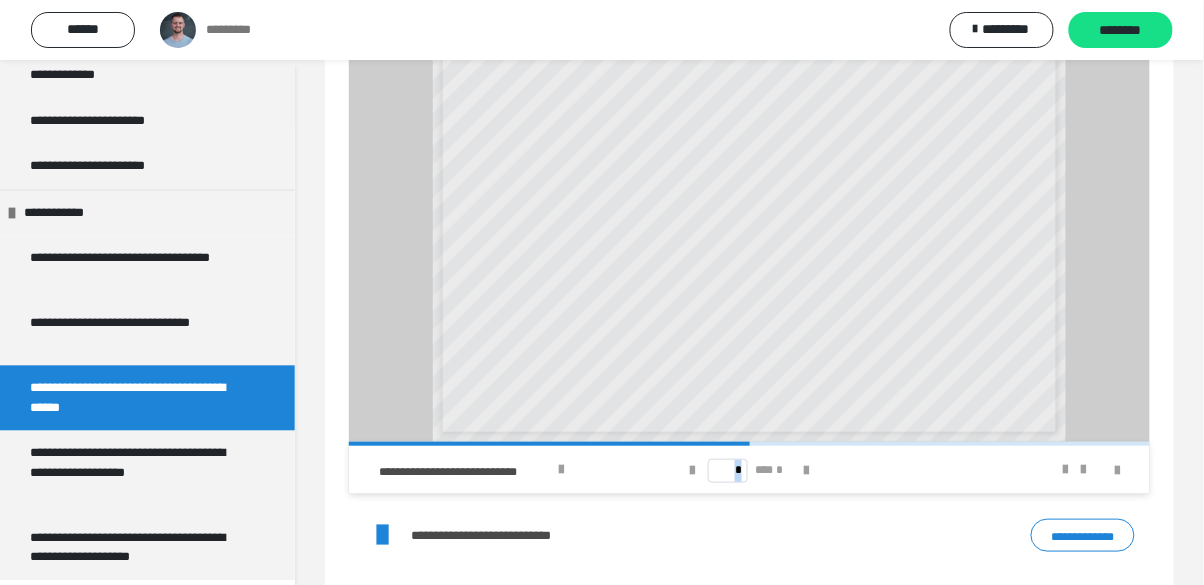 scroll, scrollTop: 156, scrollLeft: 0, axis: vertical 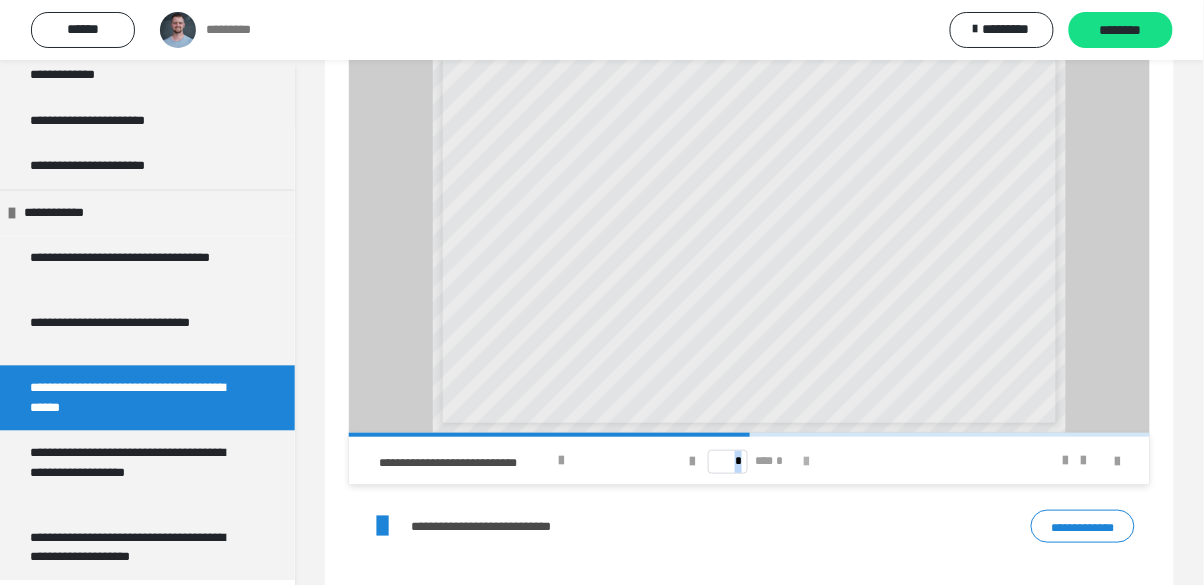 click at bounding box center (807, 461) 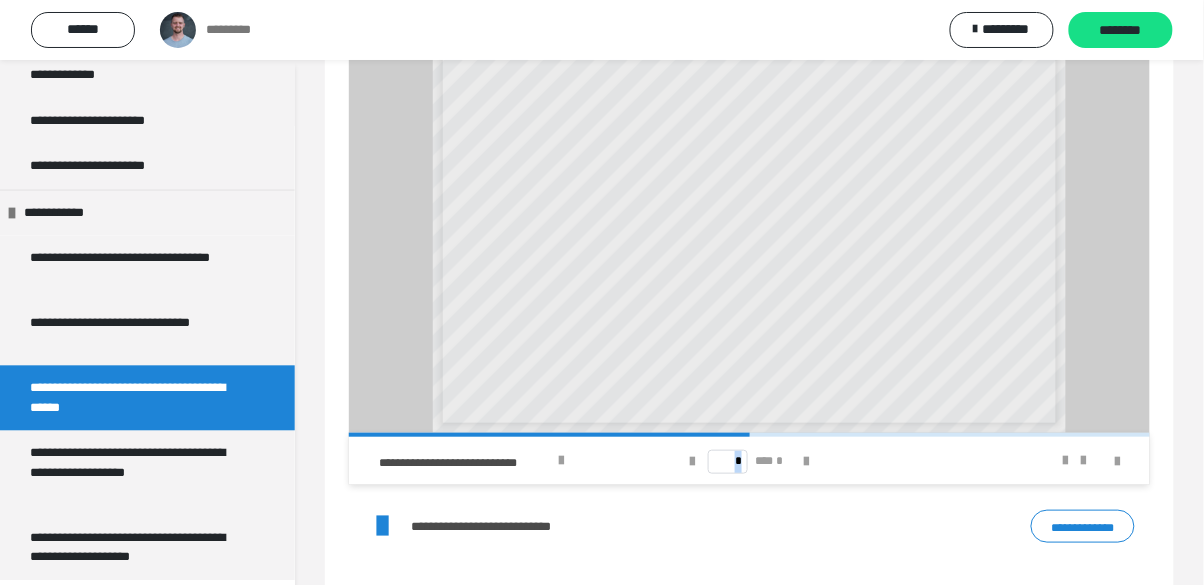 type on "*" 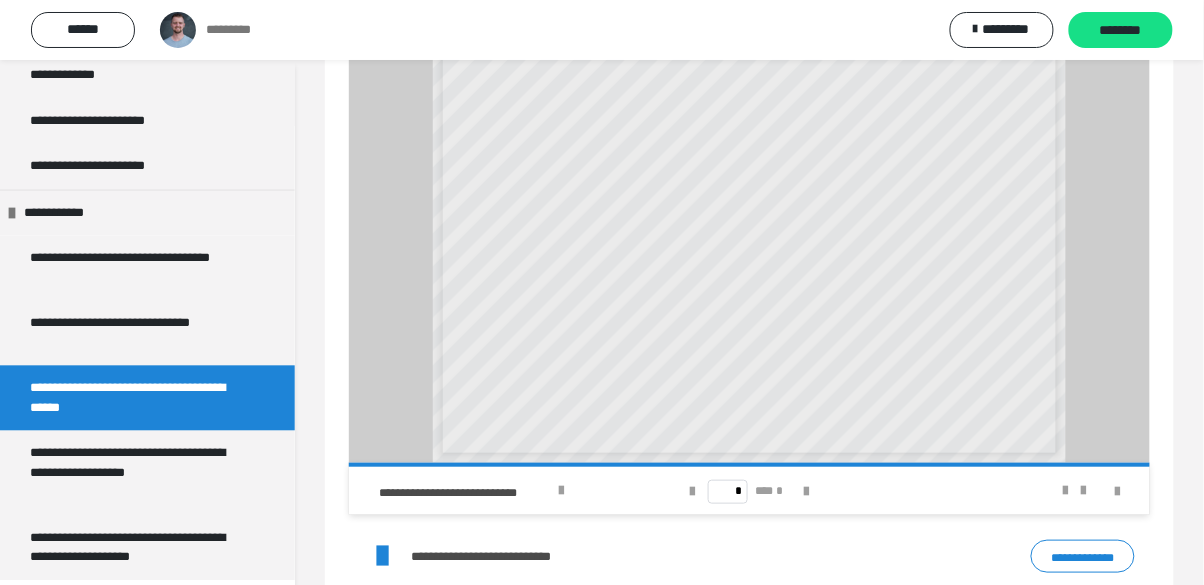 scroll, scrollTop: 92, scrollLeft: 0, axis: vertical 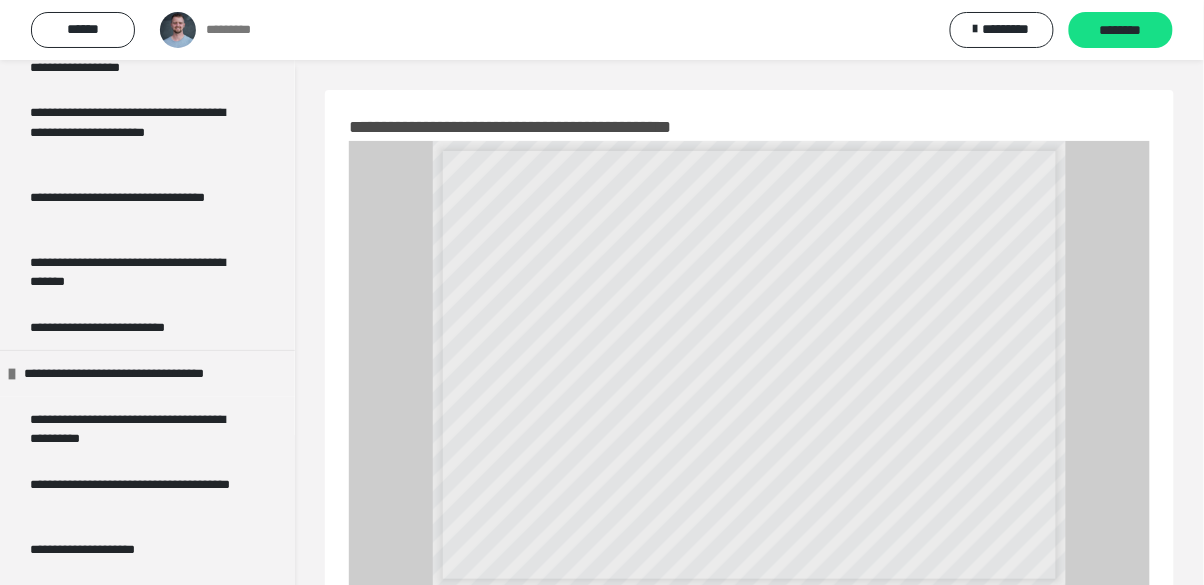 click on "**********" at bounding box center [749, 365] 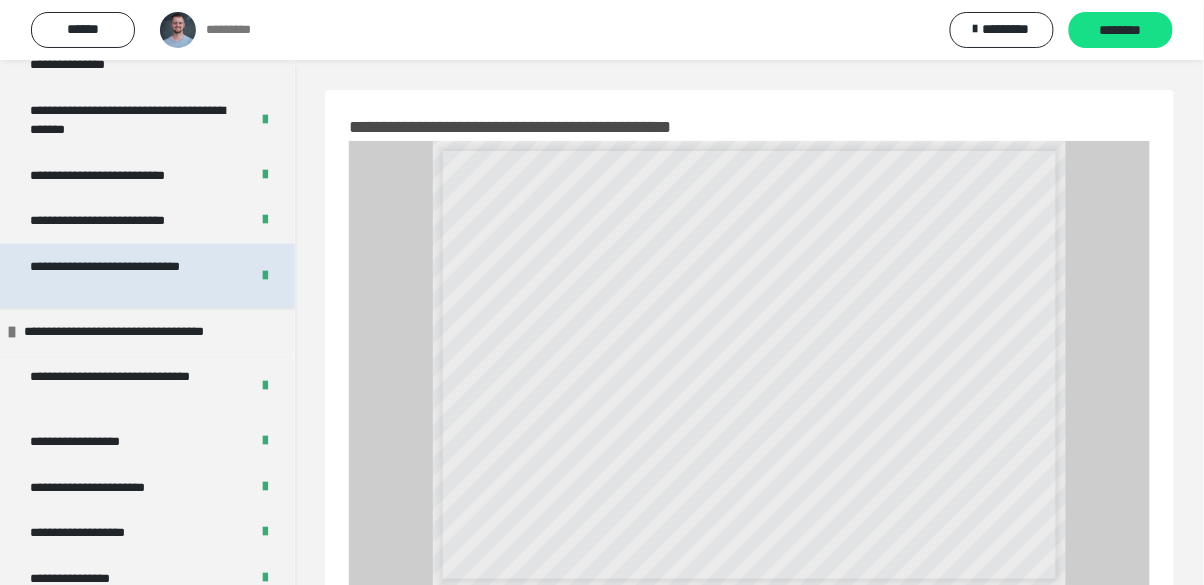scroll, scrollTop: 618, scrollLeft: 0, axis: vertical 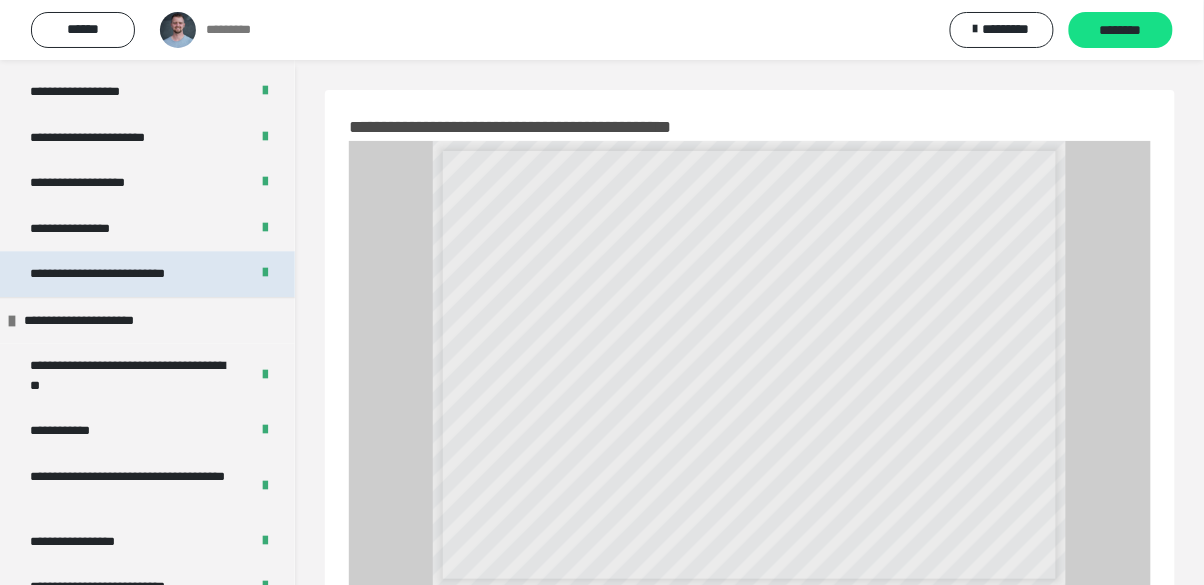 click on "**********" at bounding box center (124, 274) 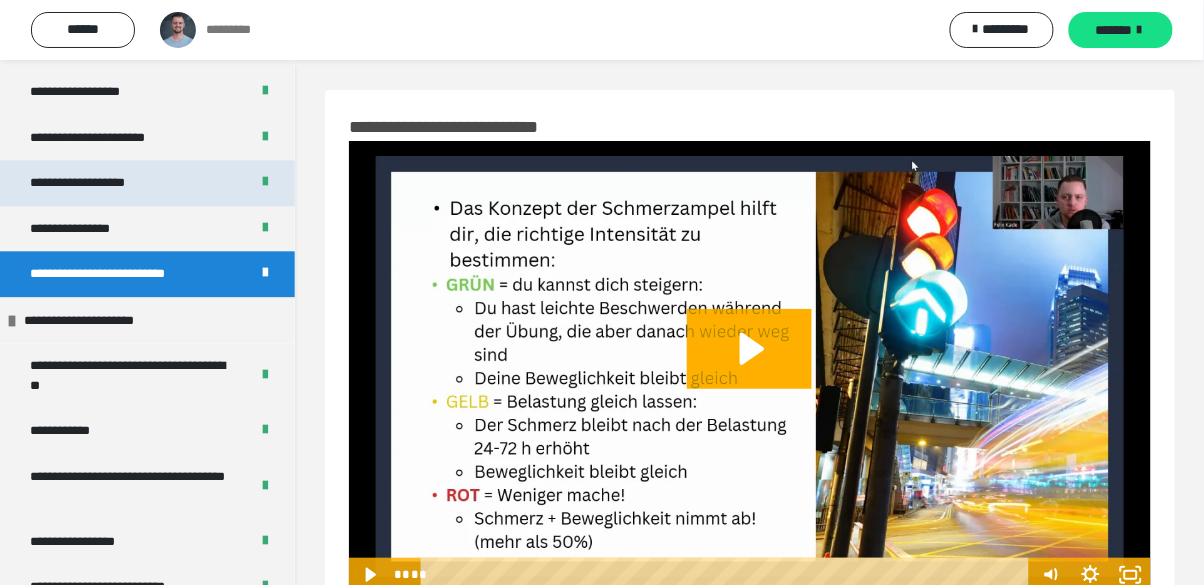 click on "**********" at bounding box center [95, 183] 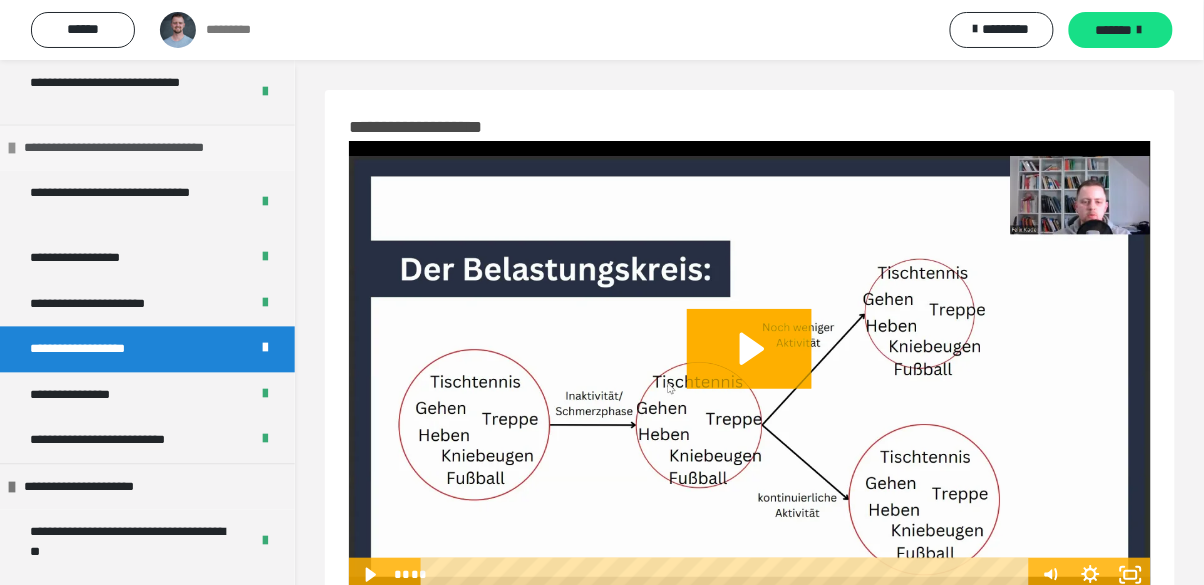 scroll, scrollTop: 632, scrollLeft: 0, axis: vertical 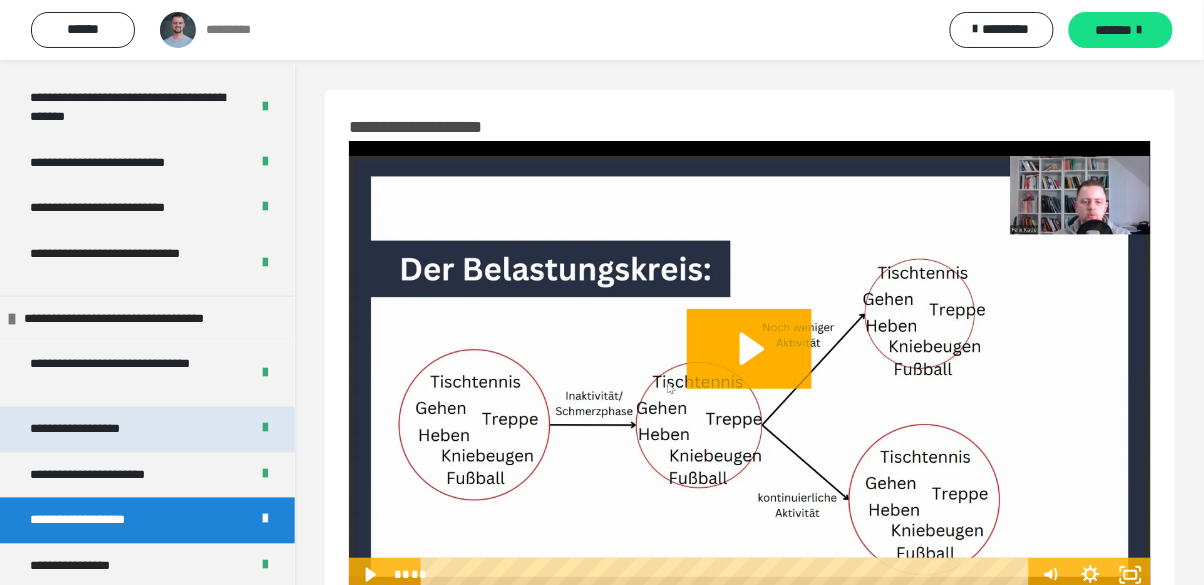 click on "**********" at bounding box center (92, 430) 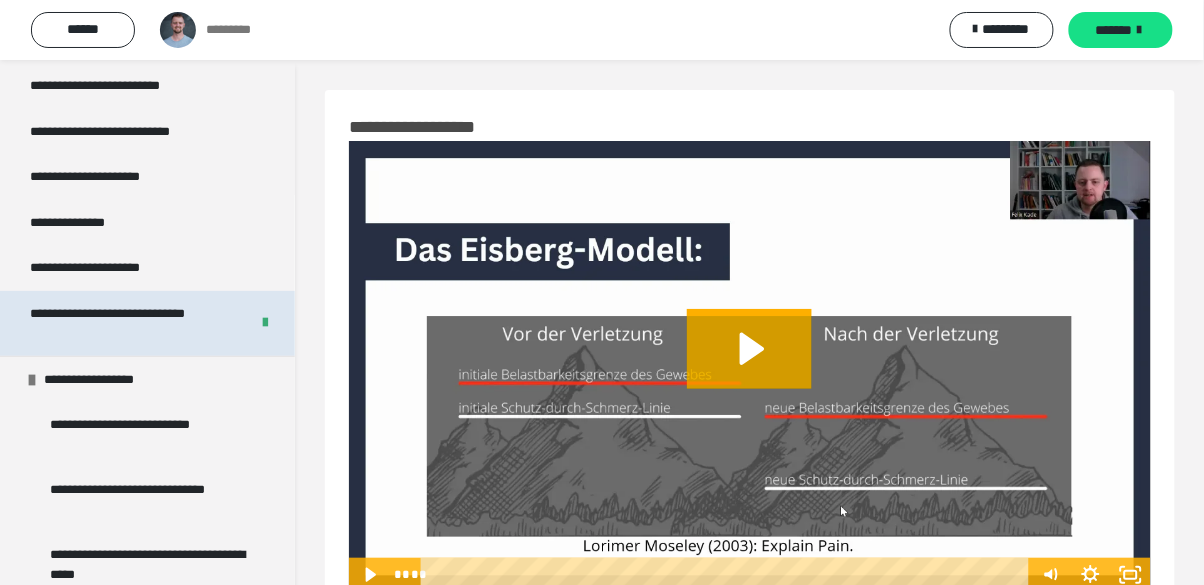 scroll, scrollTop: 3522, scrollLeft: 0, axis: vertical 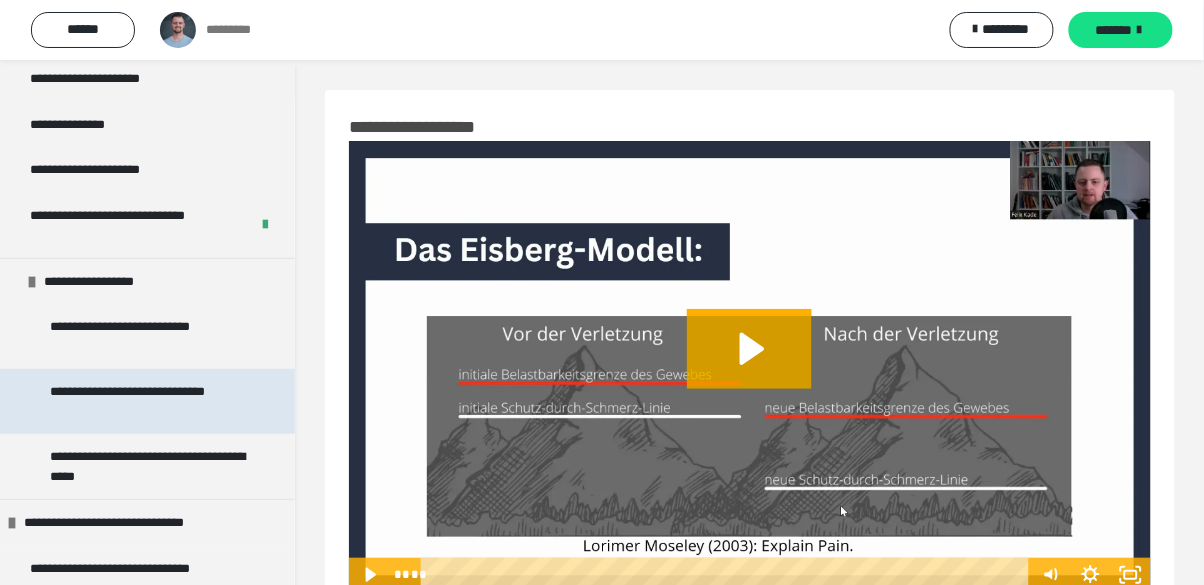 click on "**********" at bounding box center [149, 401] 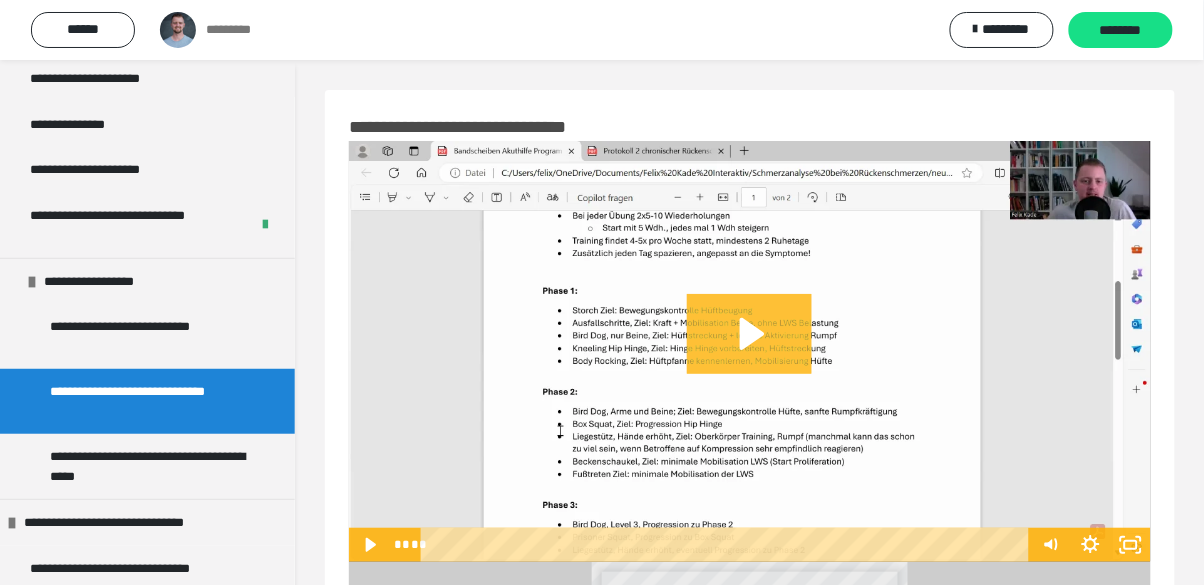 click 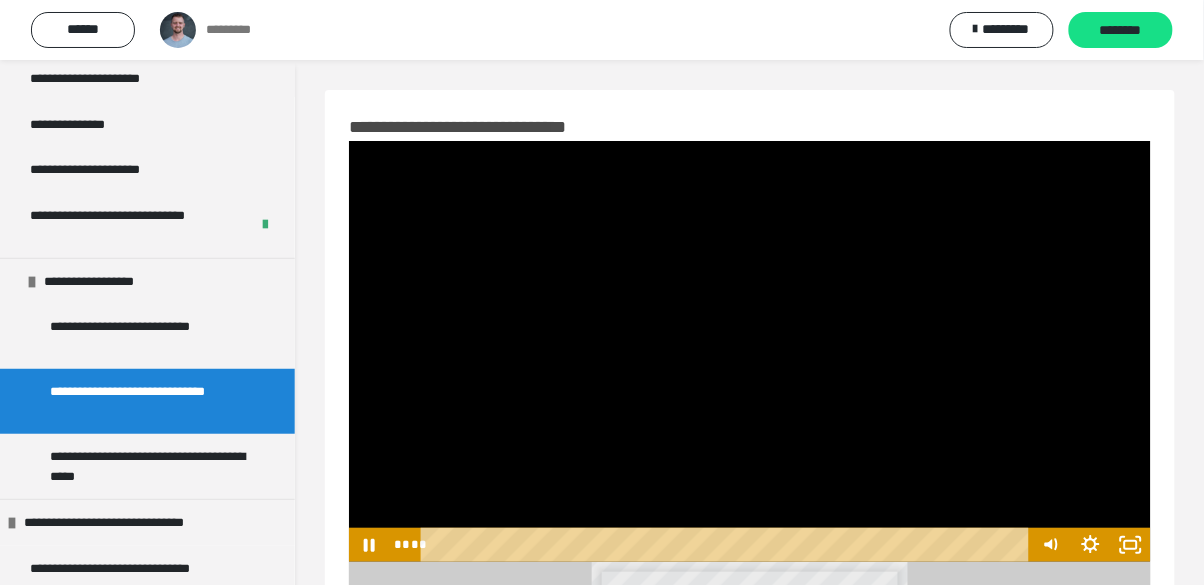 click at bounding box center (728, 545) 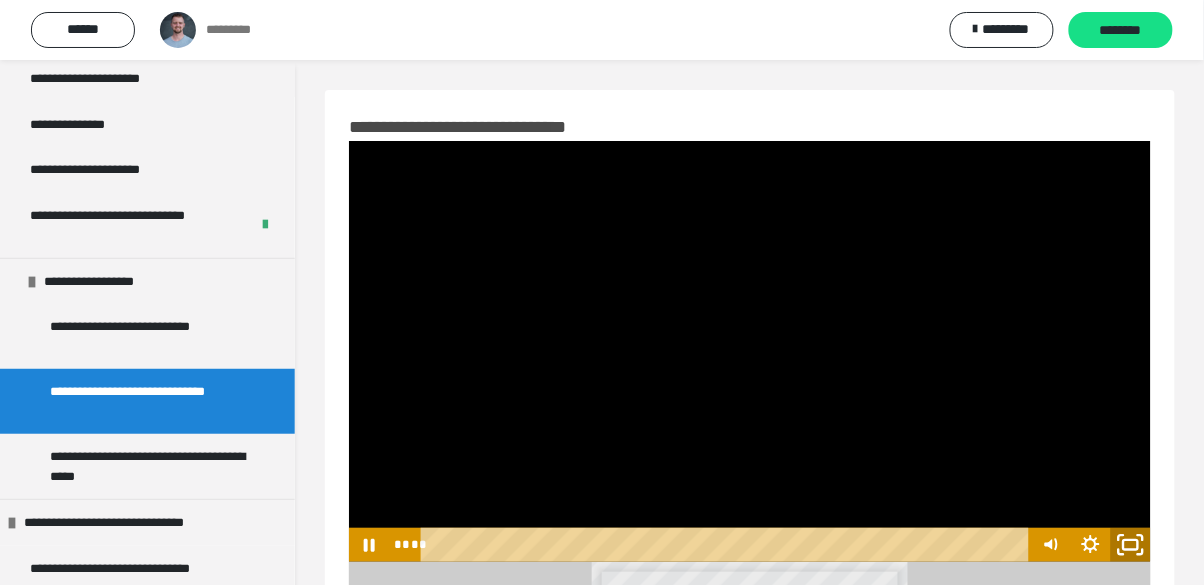 click 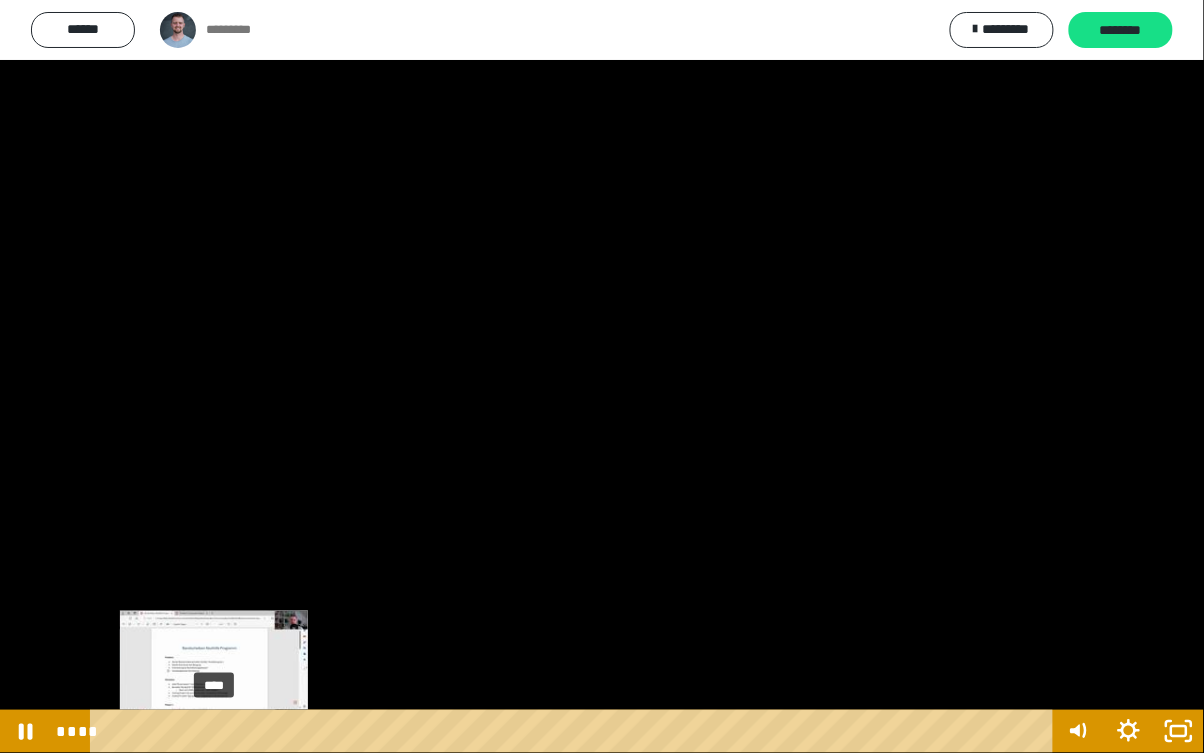 click on "****" at bounding box center [575, 731] 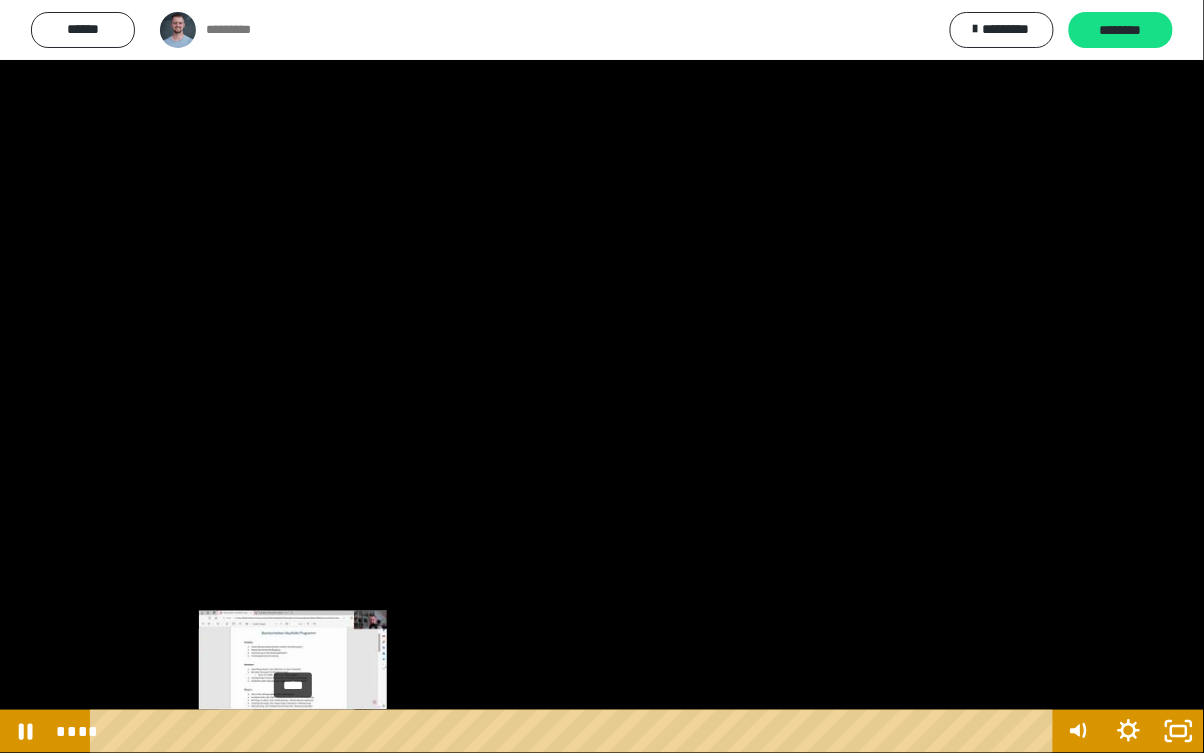 click on "****" at bounding box center [575, 731] 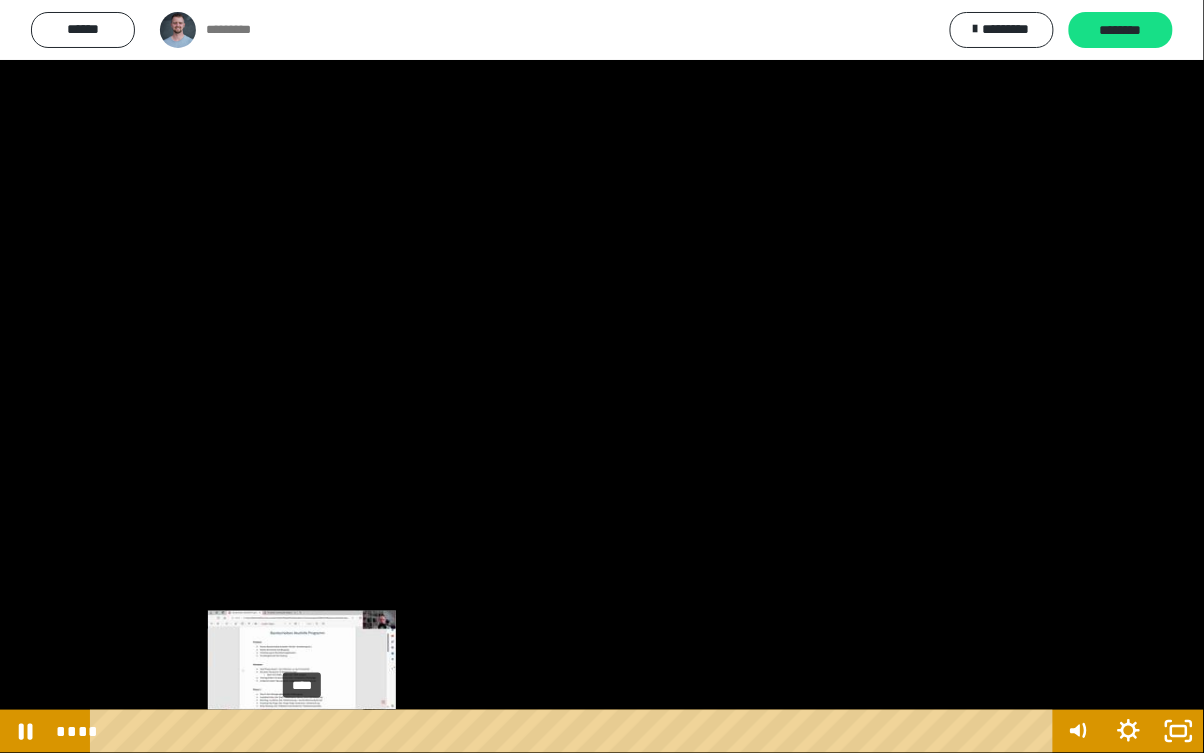 click on "****" at bounding box center [575, 731] 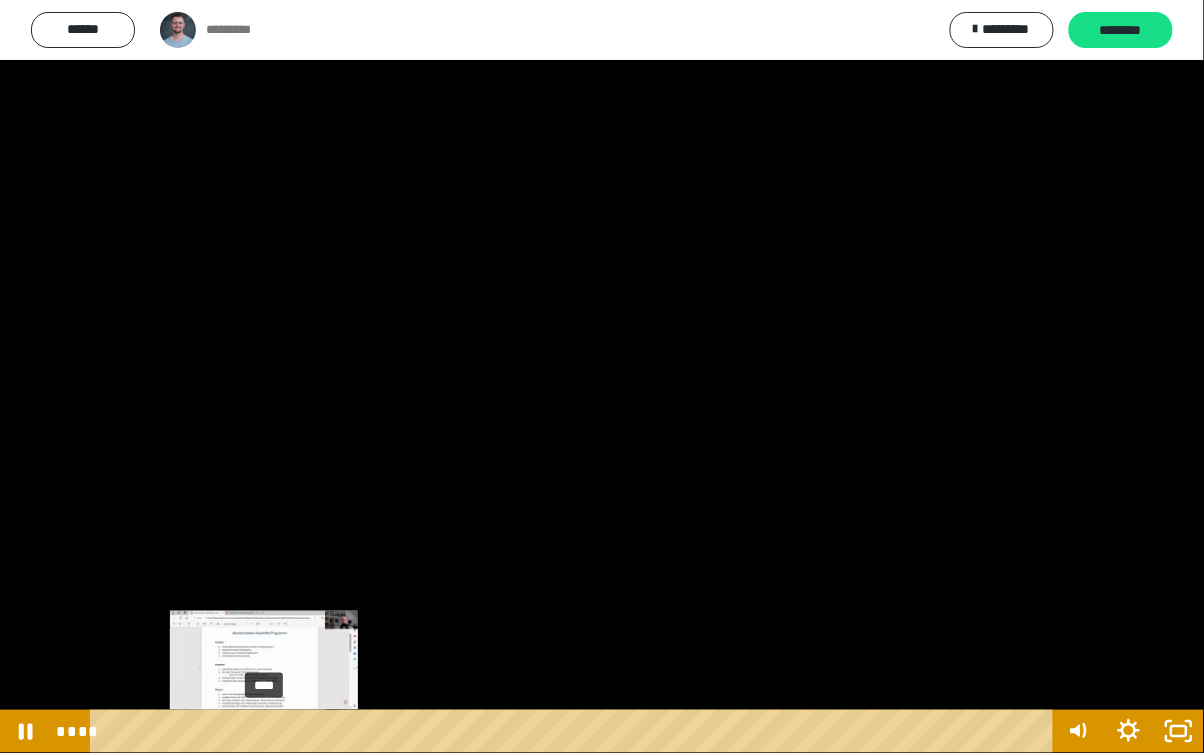 click on "****" at bounding box center (575, 731) 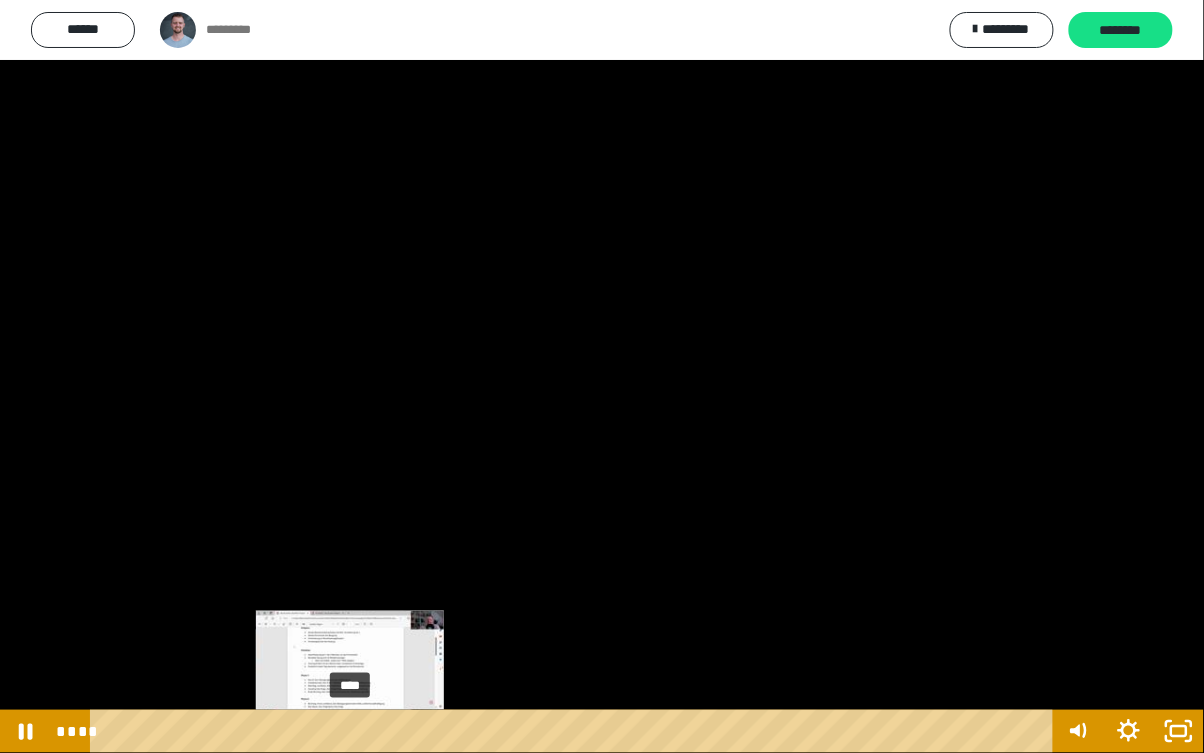 click on "****" at bounding box center [575, 731] 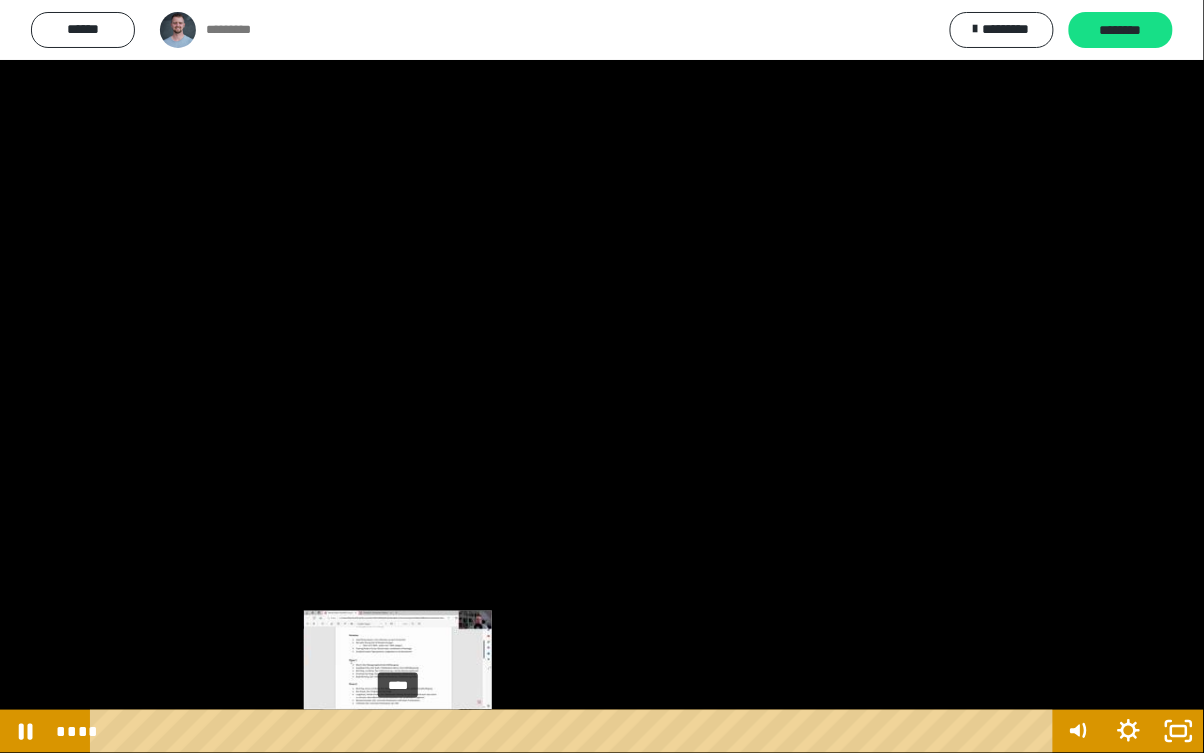 click on "****" at bounding box center (575, 731) 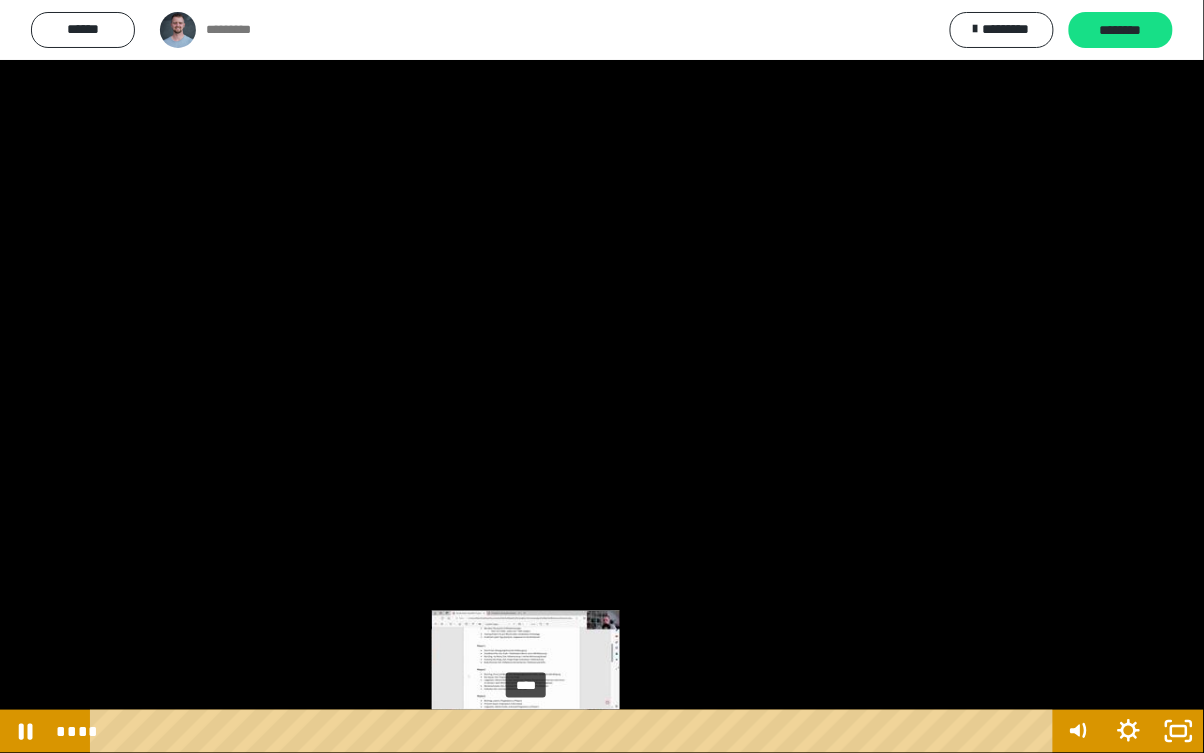 click on "****" at bounding box center [575, 731] 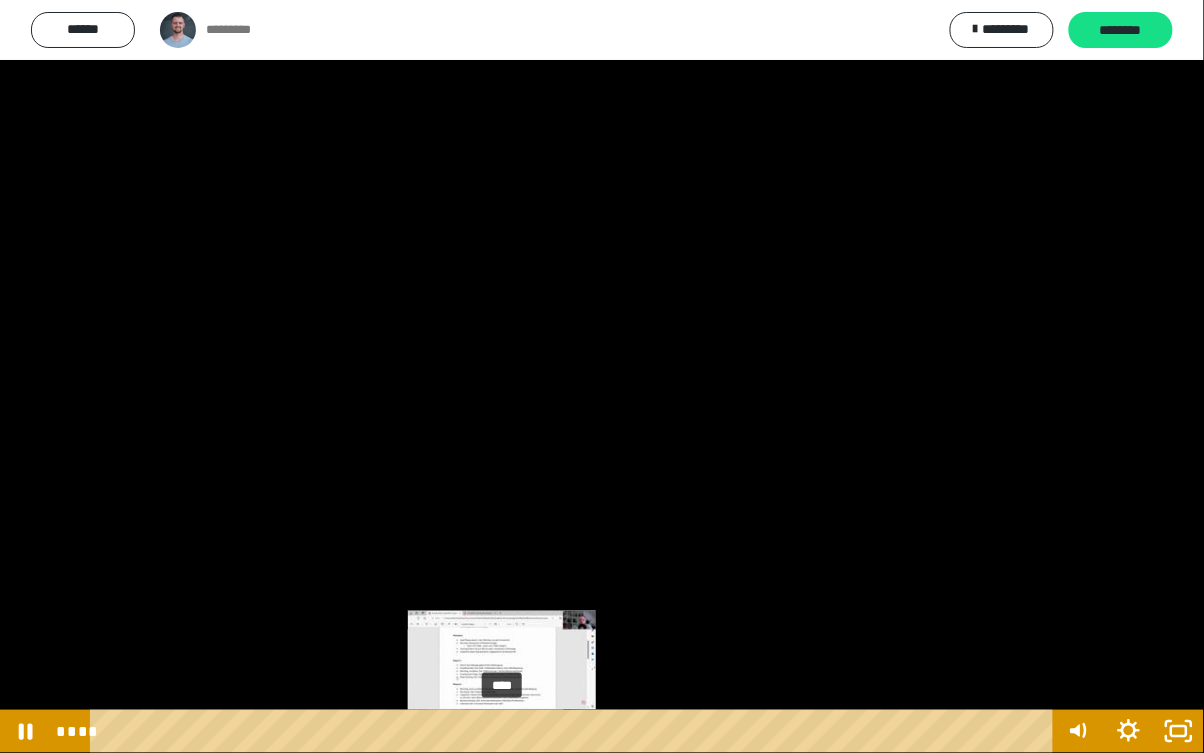 click on "****" at bounding box center [575, 731] 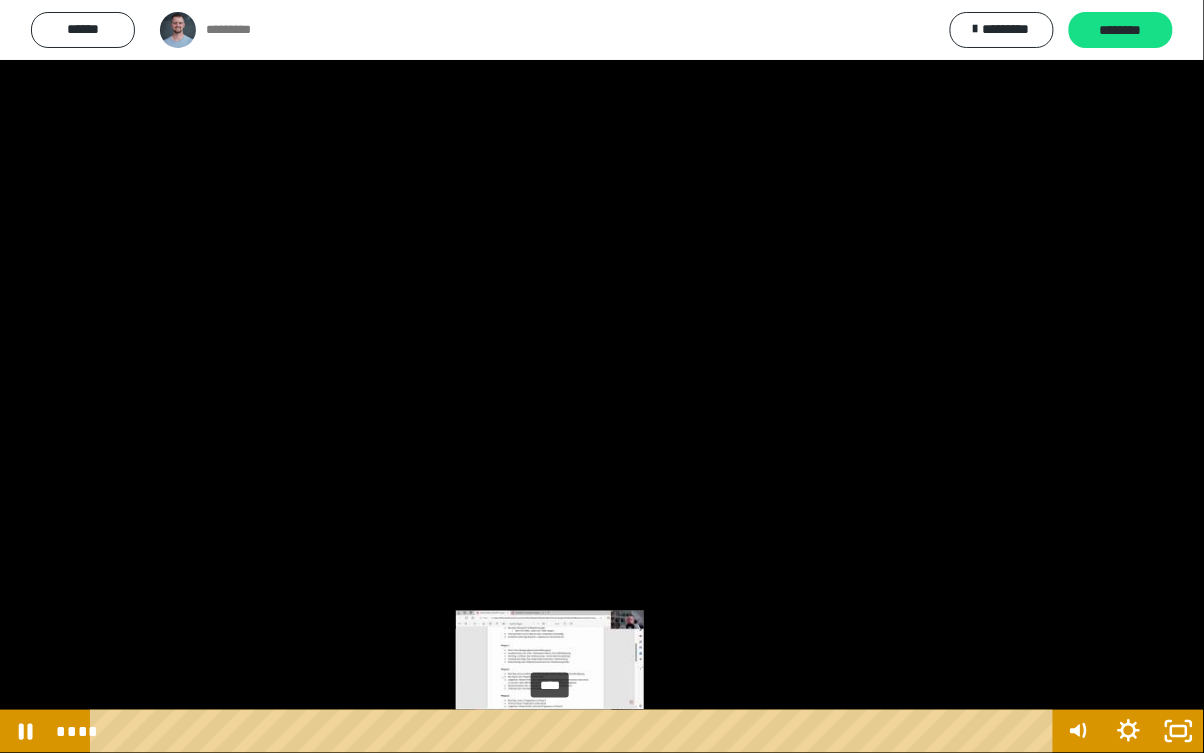 click on "****" at bounding box center [575, 731] 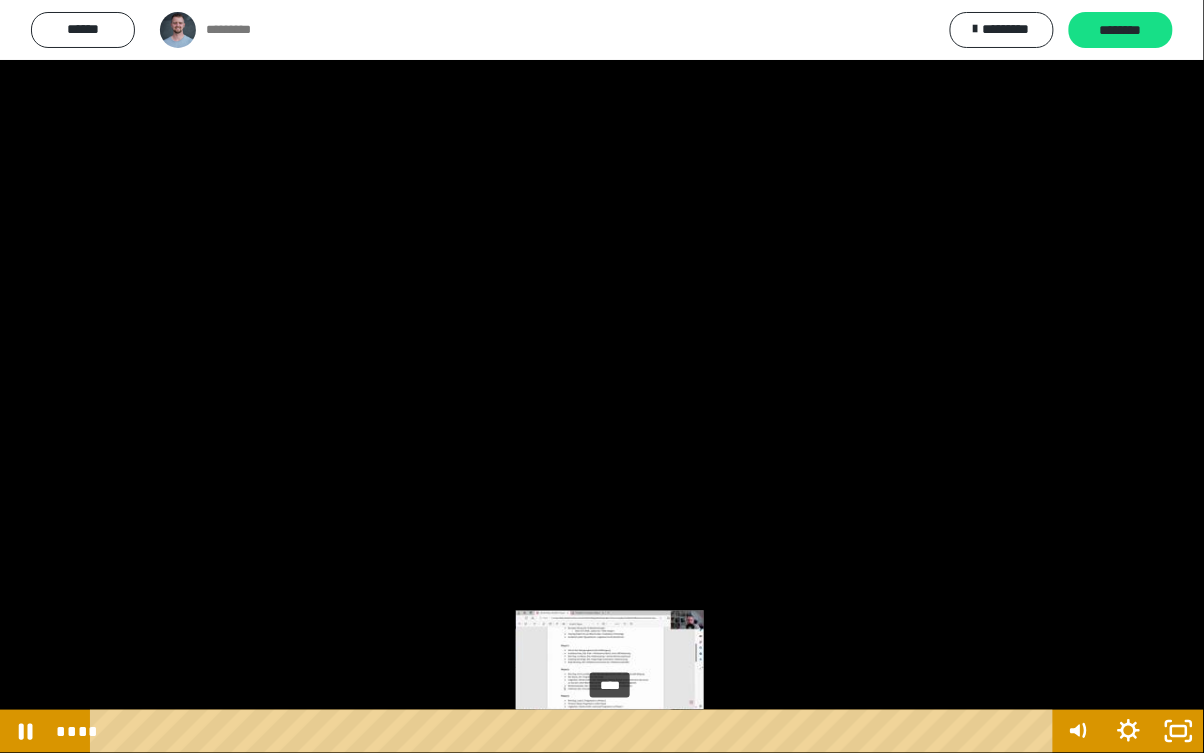 click on "****" at bounding box center [575, 731] 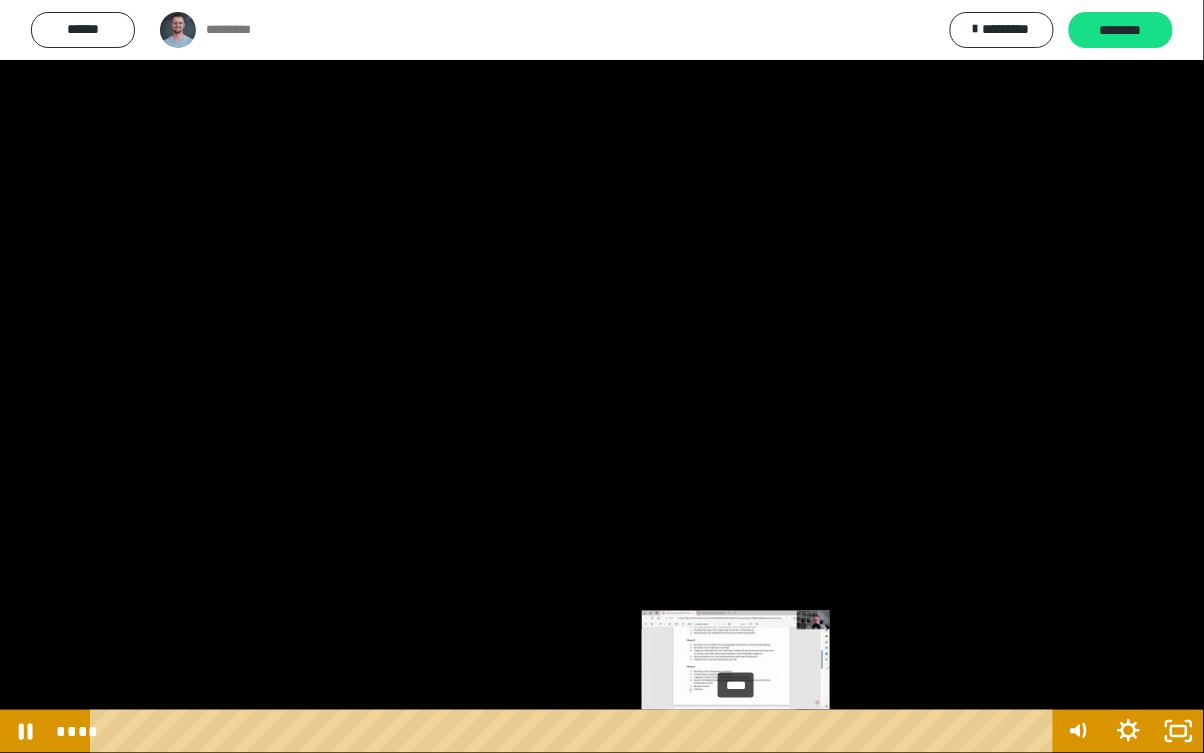 click on "****" at bounding box center [575, 731] 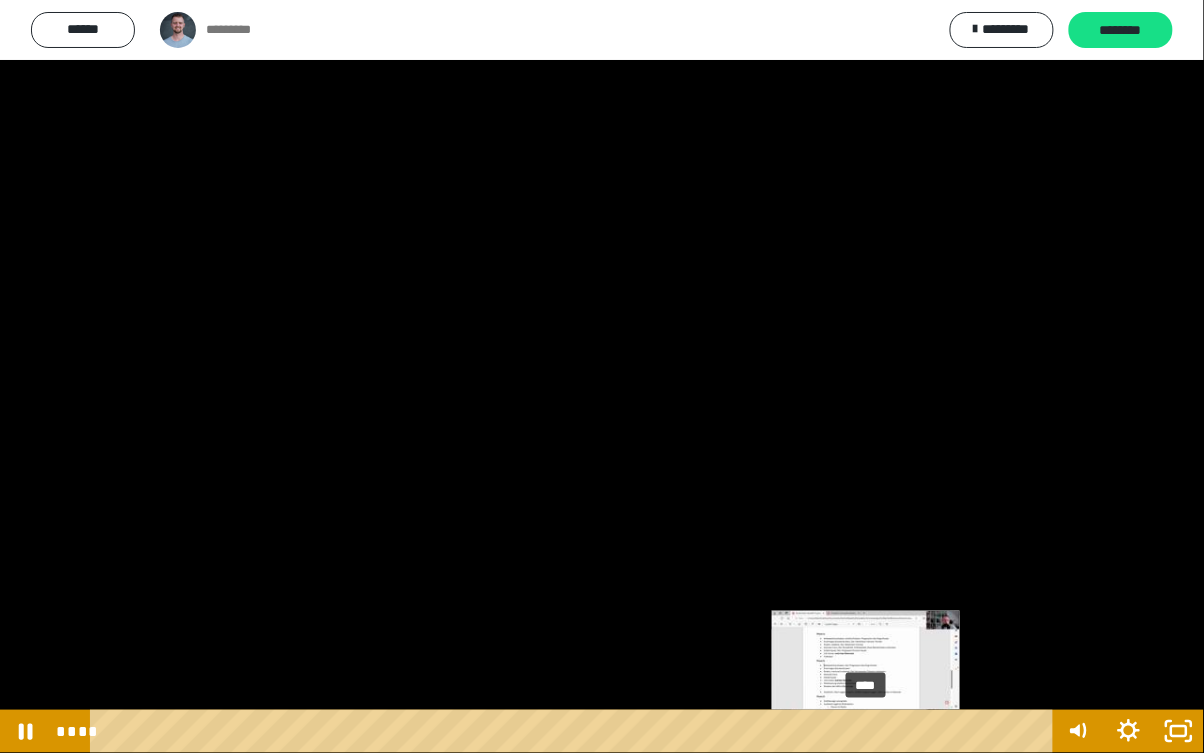 click on "****" at bounding box center [575, 731] 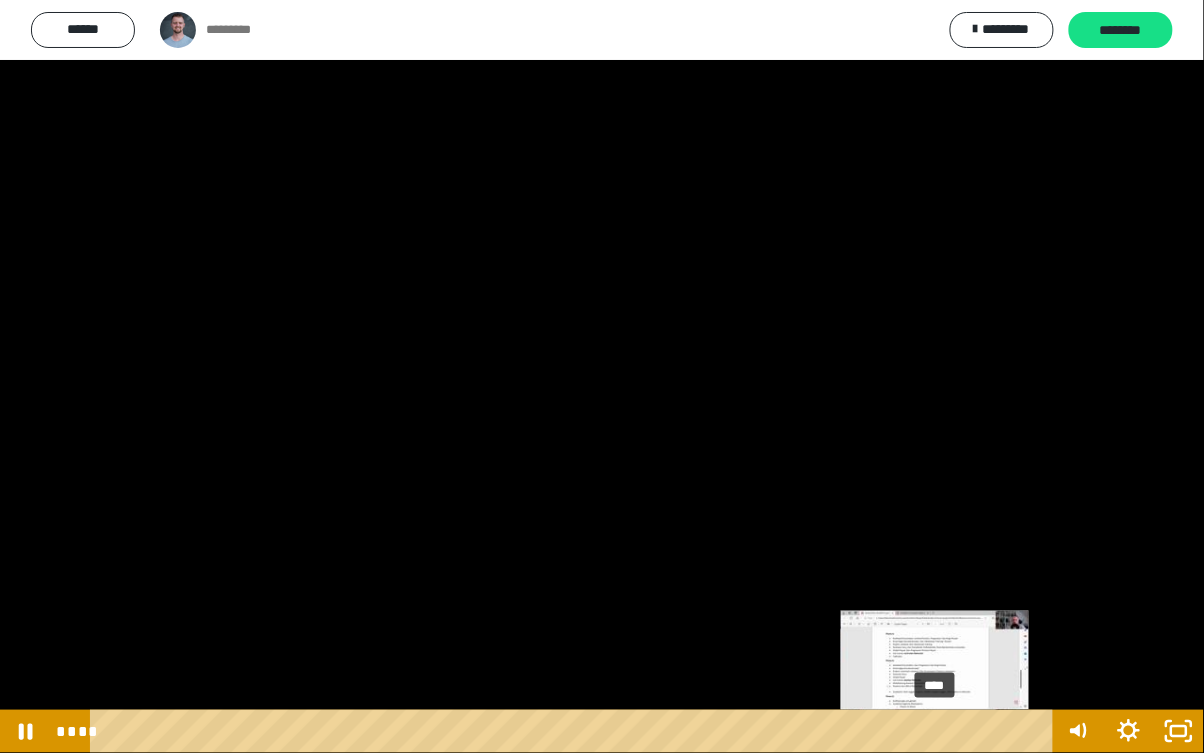 click on "****" at bounding box center (575, 731) 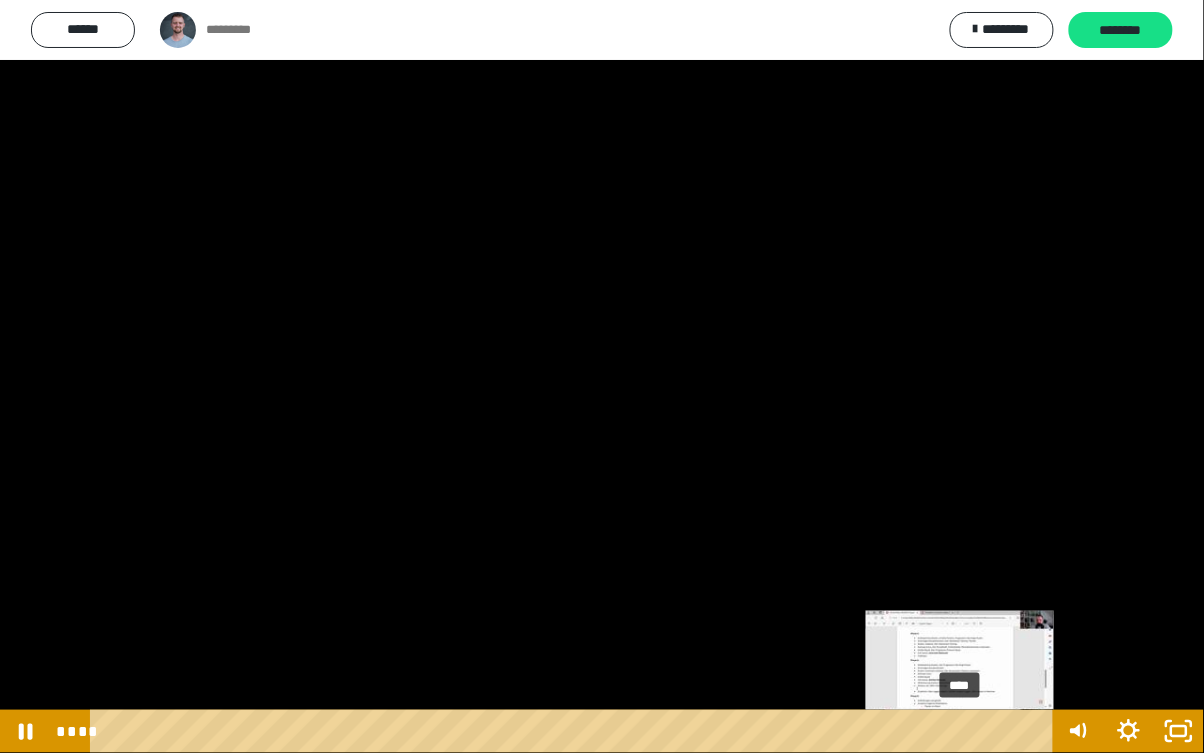 click on "****" at bounding box center (575, 731) 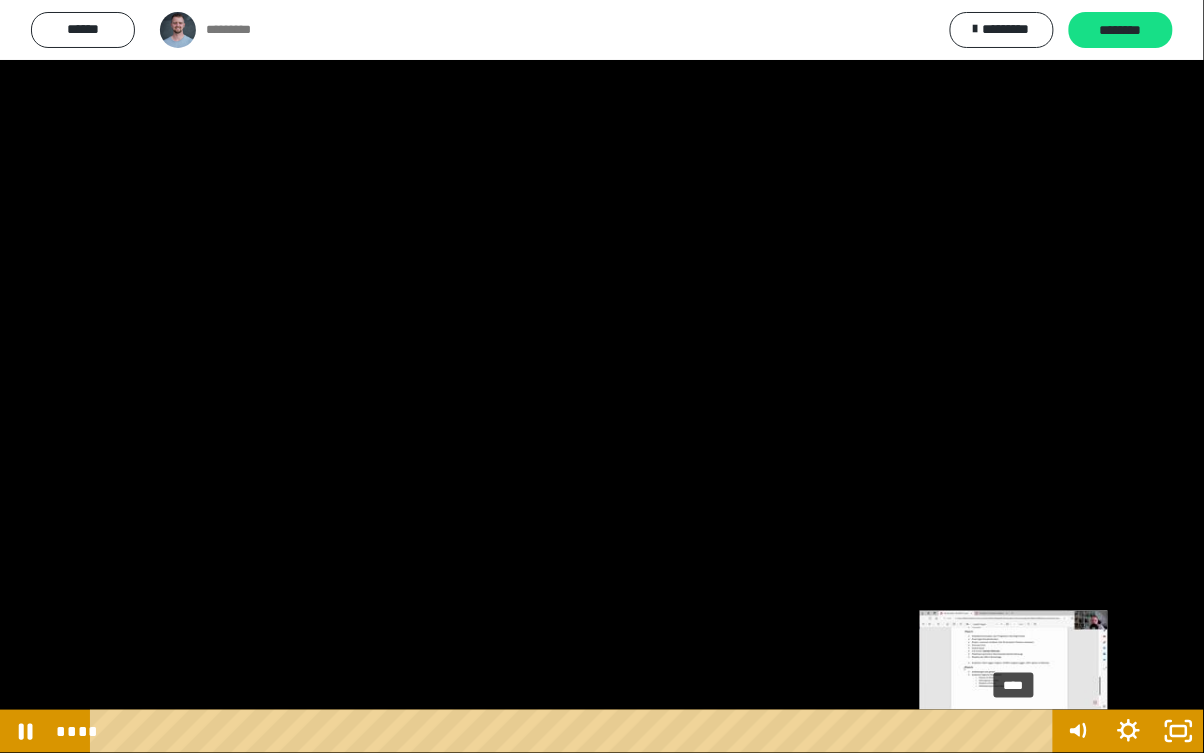 click on "****" at bounding box center [575, 731] 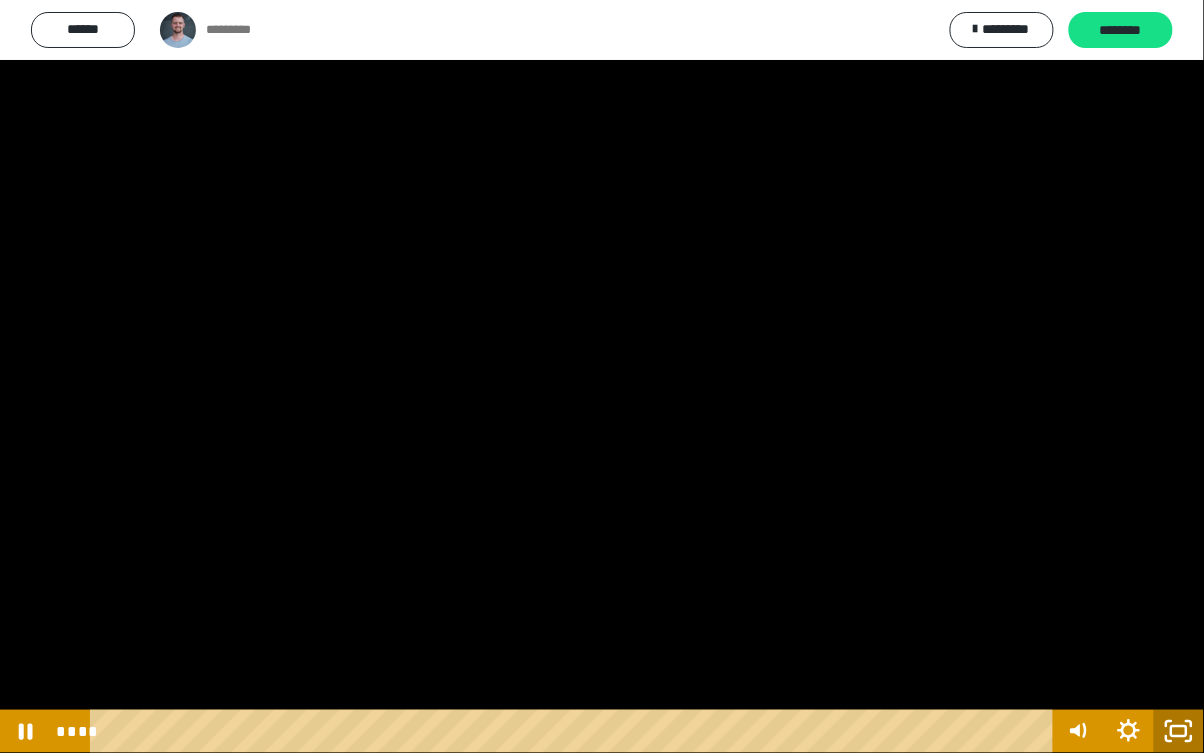 click 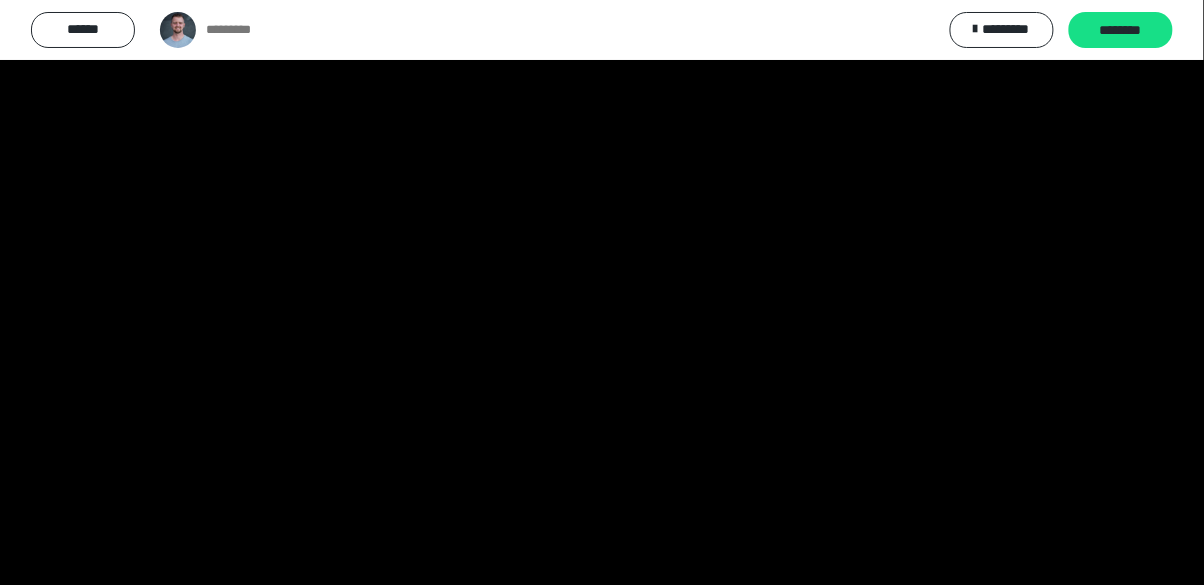 scroll, scrollTop: 402, scrollLeft: 0, axis: vertical 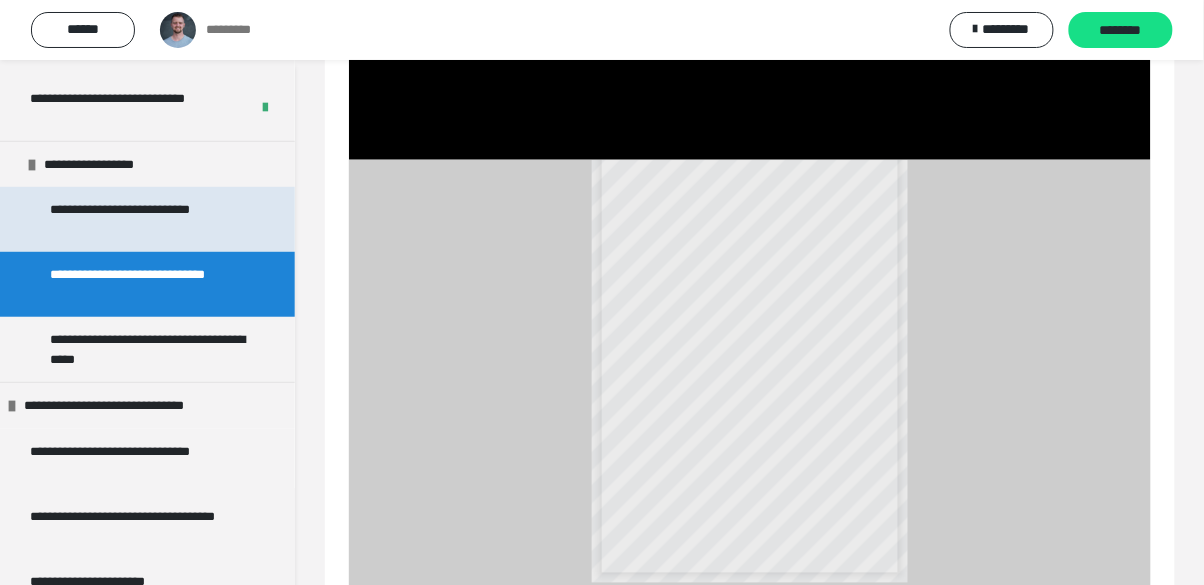 click on "**********" at bounding box center [149, 219] 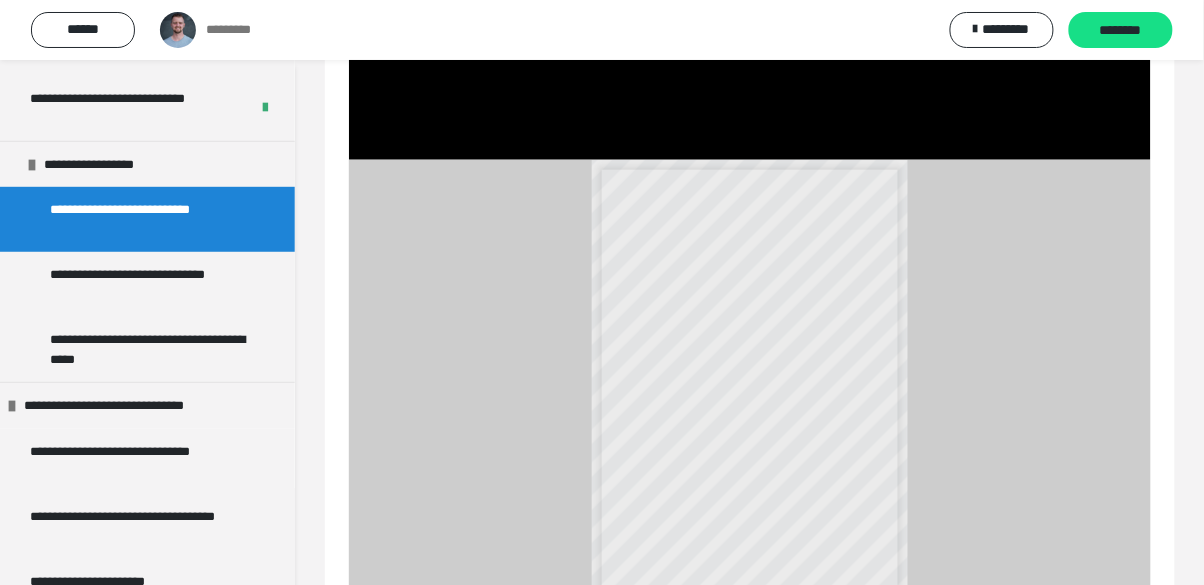 scroll, scrollTop: 0, scrollLeft: 0, axis: both 